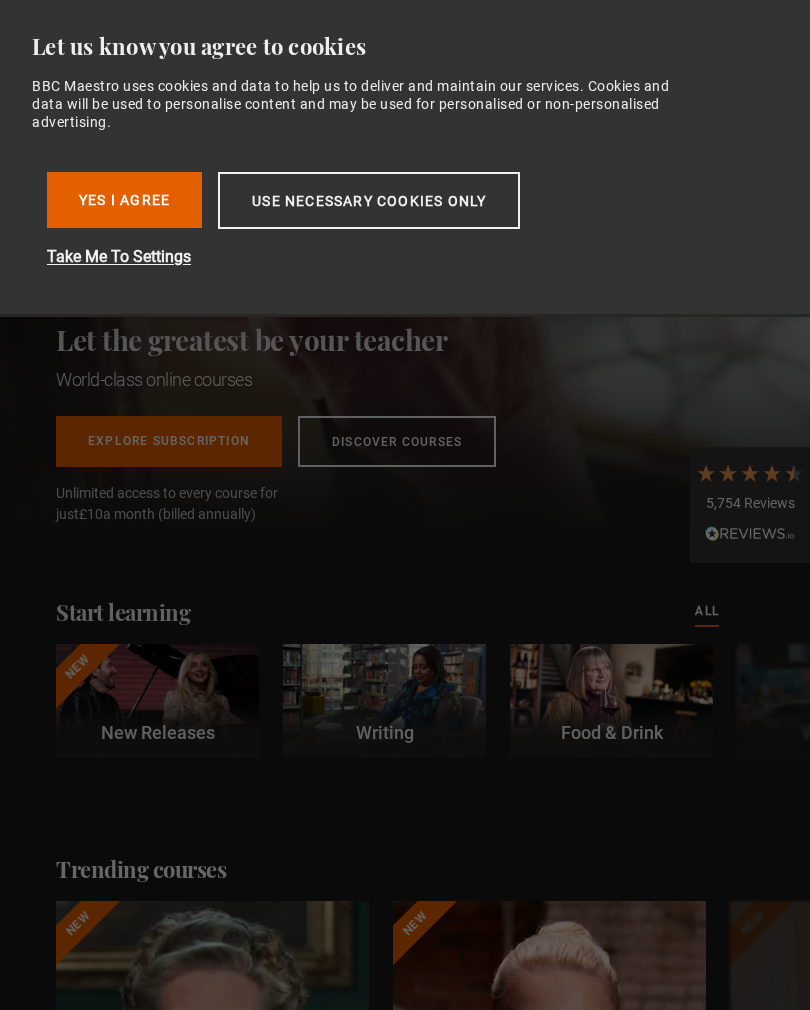 scroll, scrollTop: 0, scrollLeft: 0, axis: both 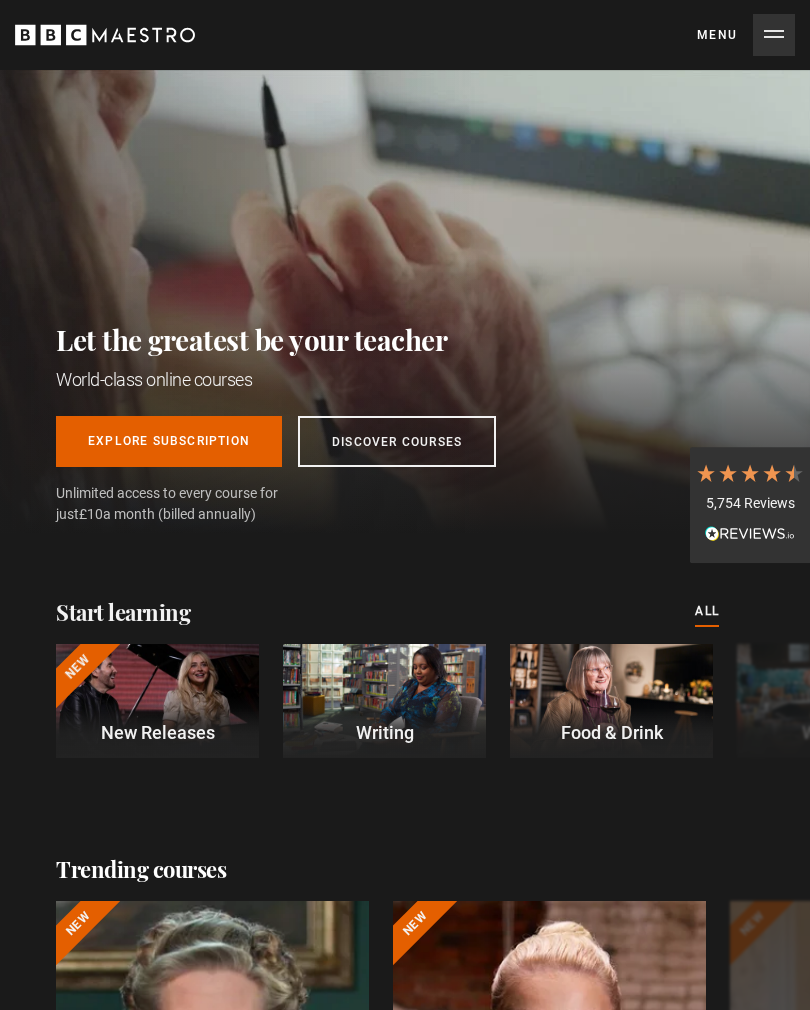 click on "Let the greatest be your teacher
World-class online courses
Explore Subscription
Discover Courses
Explore Subscription
Discover Courses
Unlimited access to every course for just  £10  a month (billed annually)" at bounding box center (405, 301) 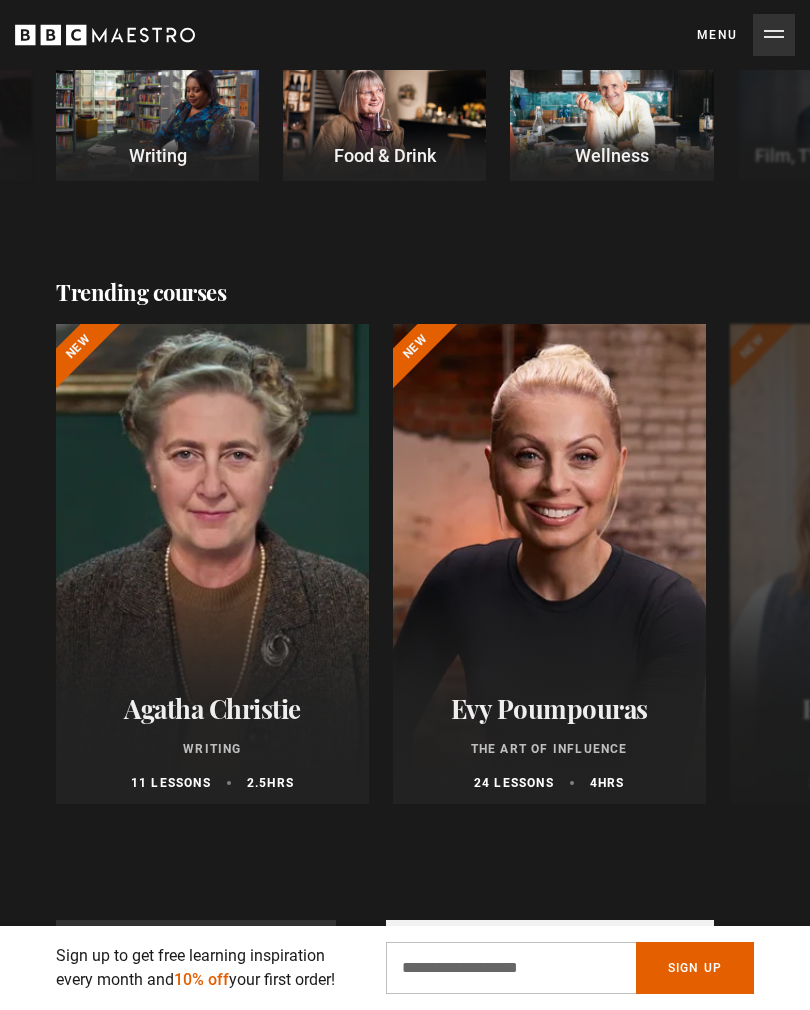 scroll, scrollTop: 585, scrollLeft: 0, axis: vertical 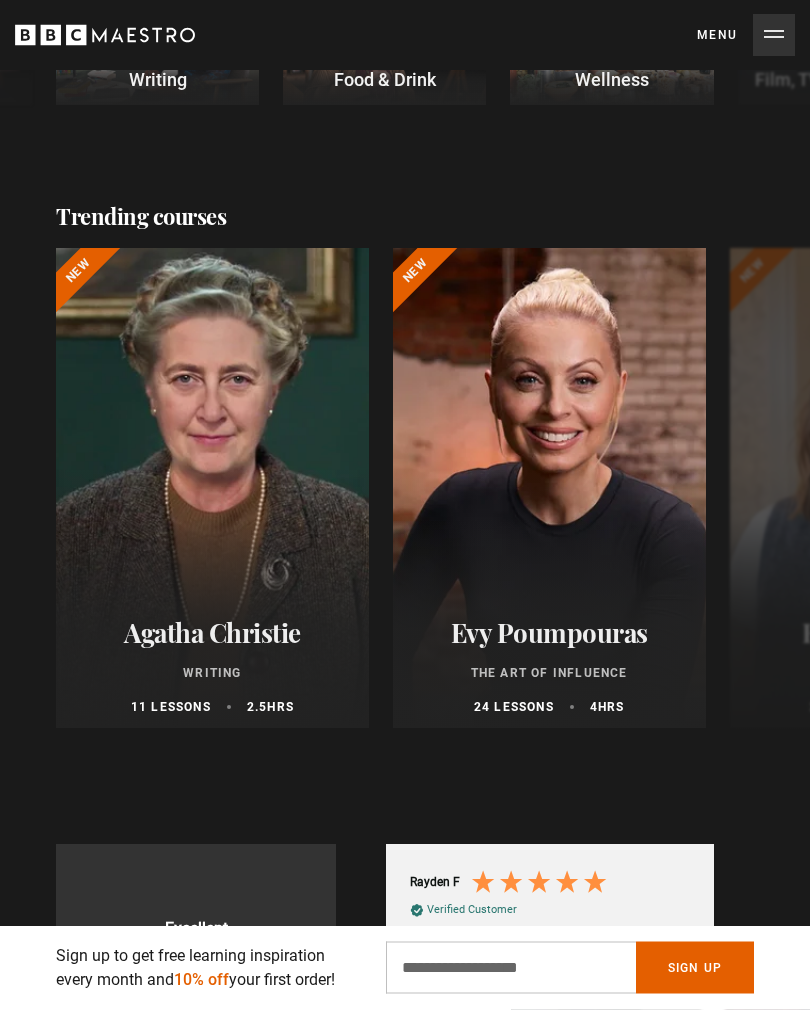 click on "Menu
Close" at bounding box center [746, 35] 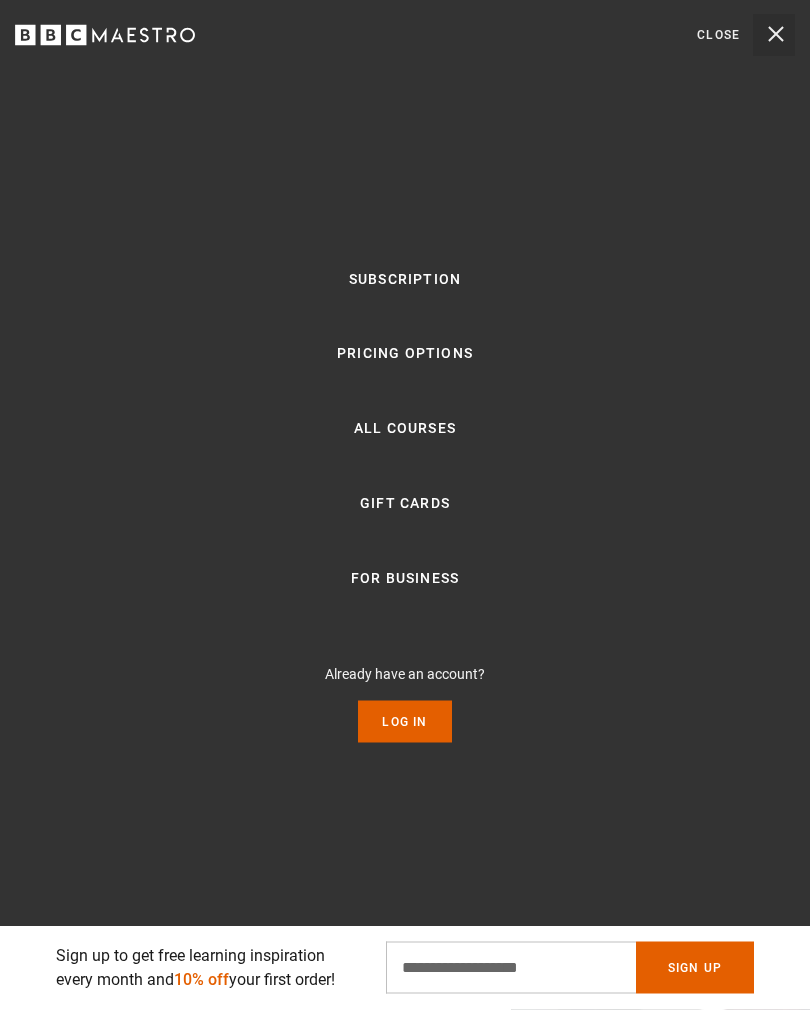scroll, scrollTop: 653, scrollLeft: 0, axis: vertical 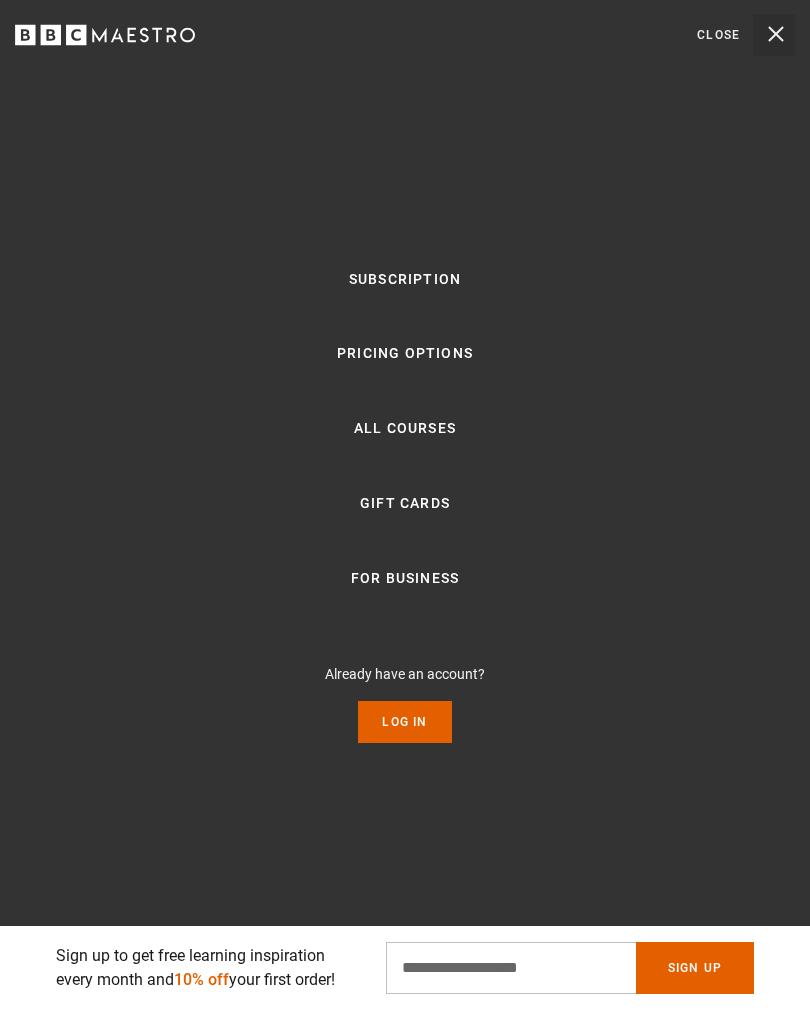 click on "Subscription" at bounding box center [405, 280] 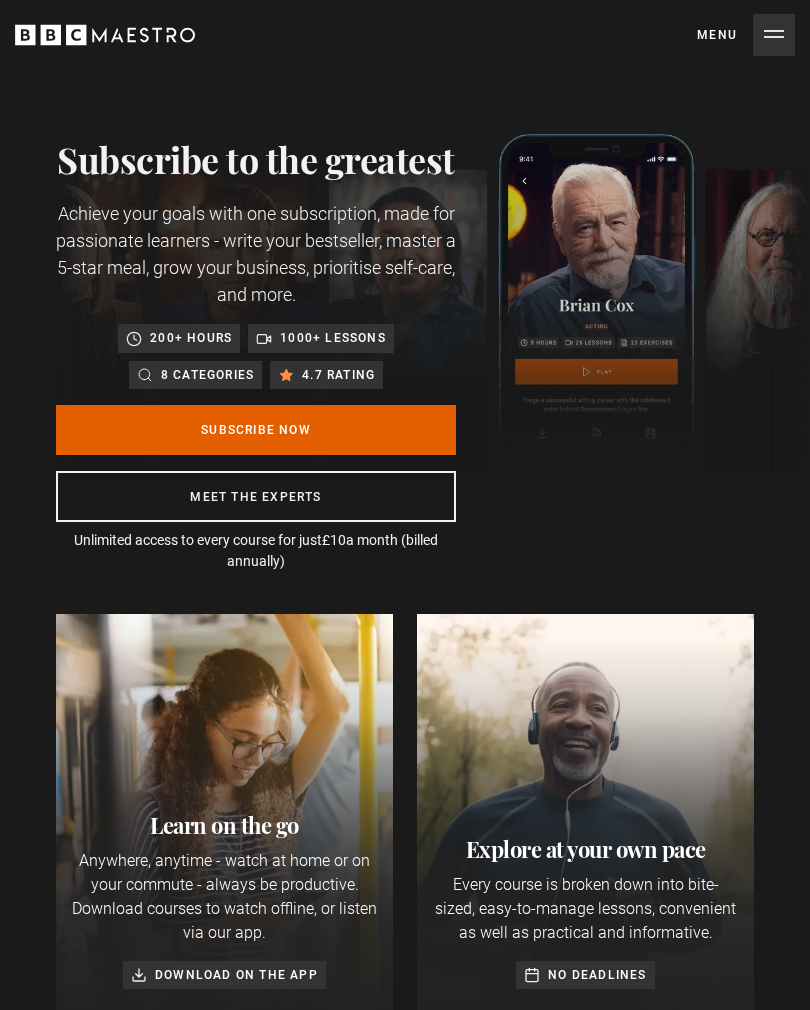 scroll, scrollTop: 0, scrollLeft: 0, axis: both 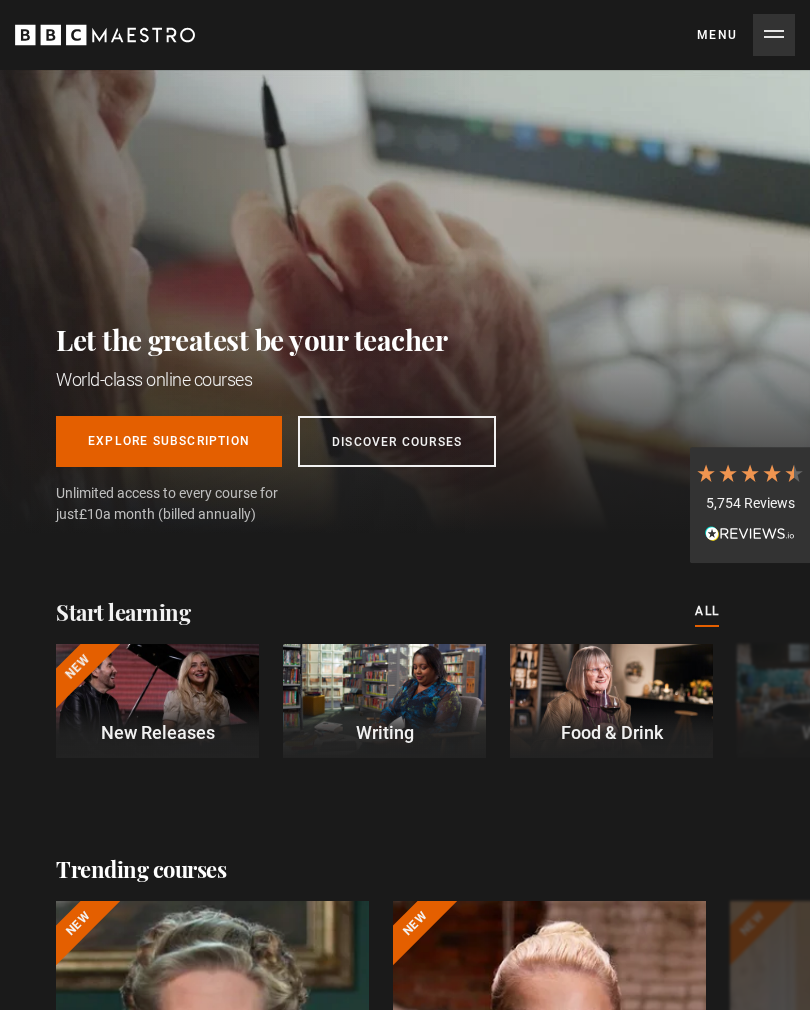 click on "Menu
Close" at bounding box center [746, 35] 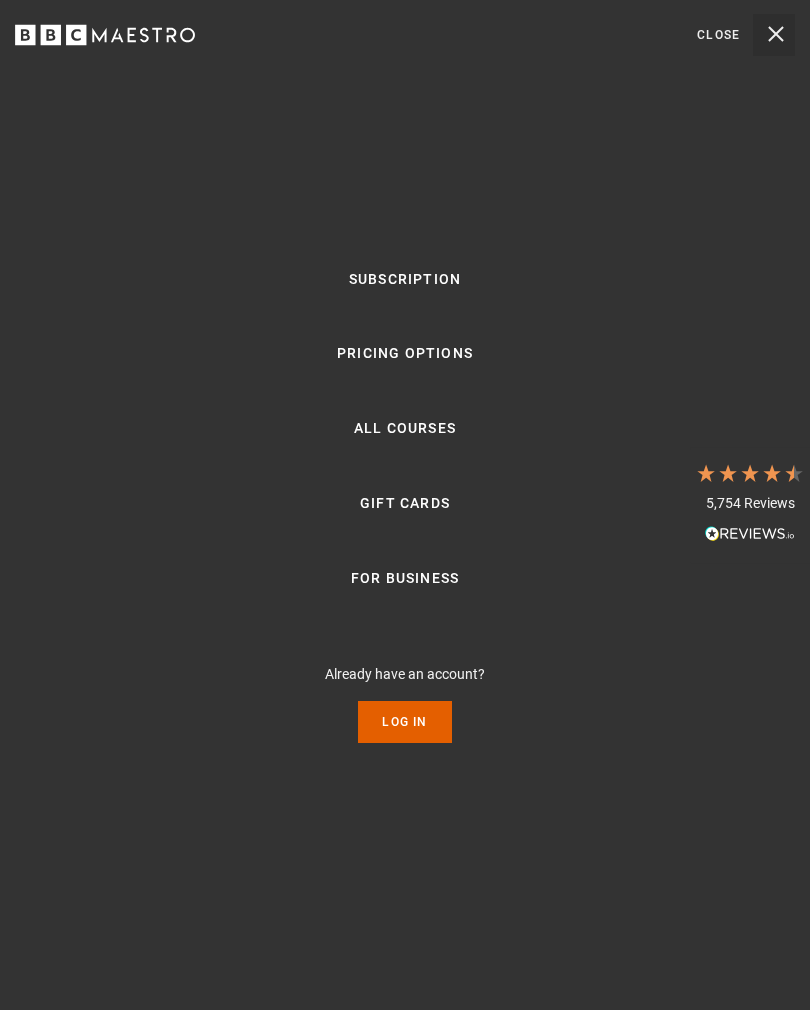scroll, scrollTop: 0, scrollLeft: 348, axis: horizontal 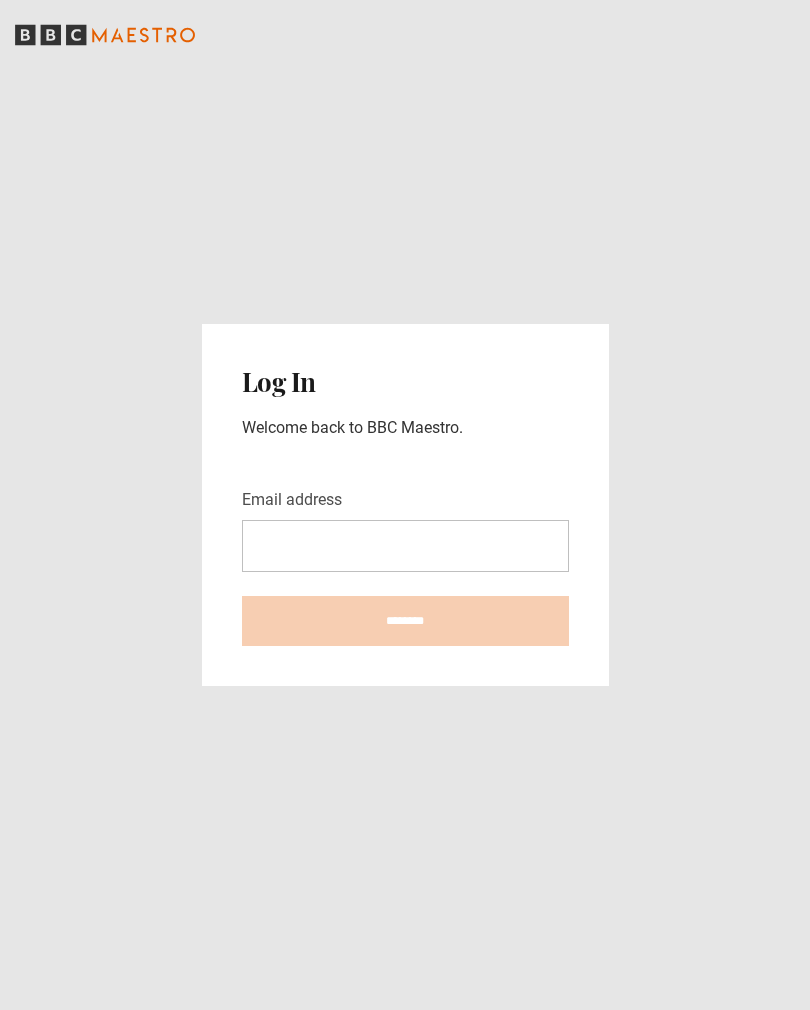 click on "Log In
Welcome back to BBC Maestro.
Email address
********" at bounding box center [405, 505] 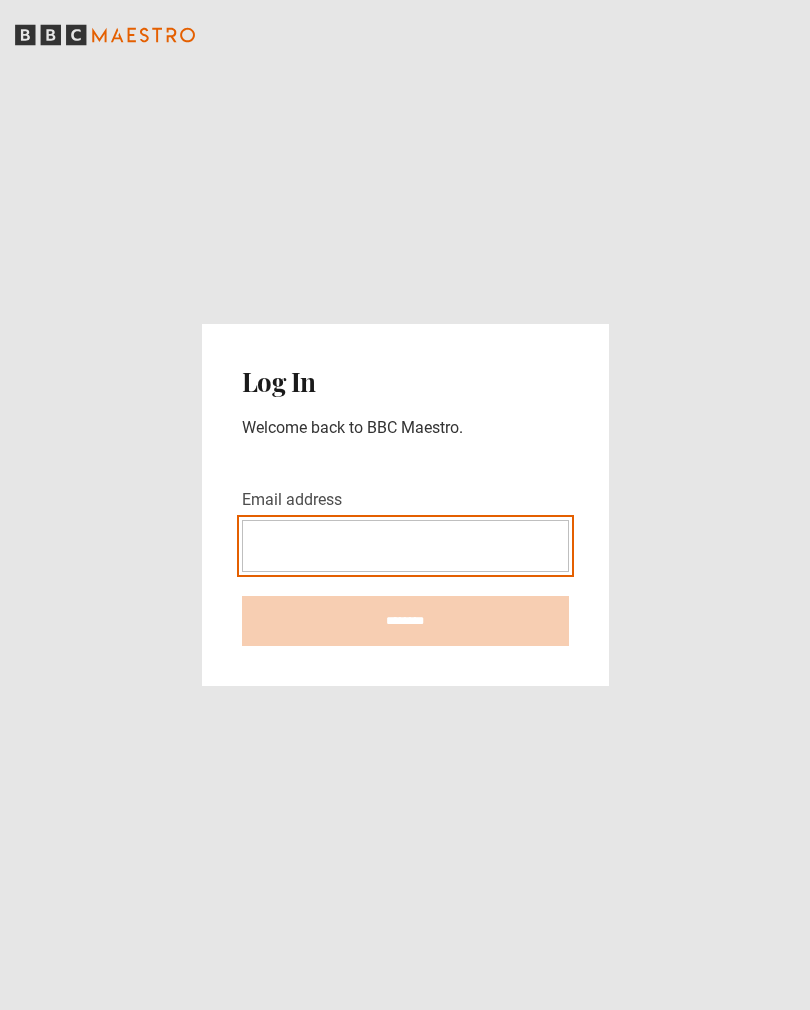 click on "Email address" at bounding box center [405, 546] 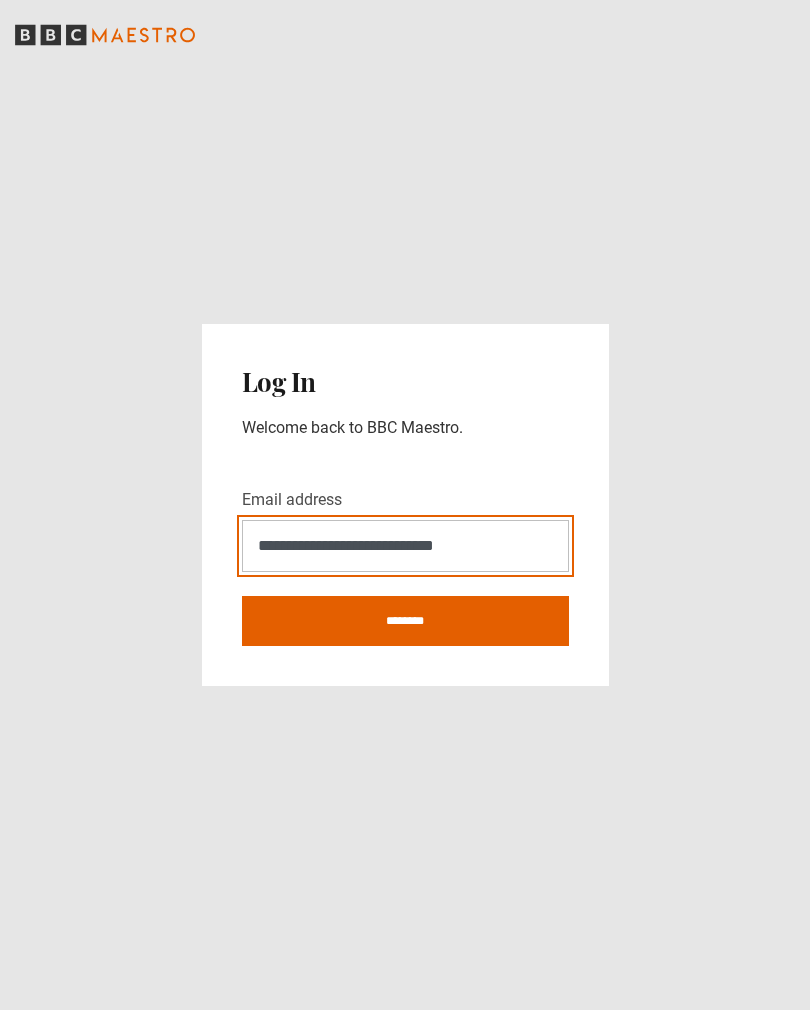 type on "**********" 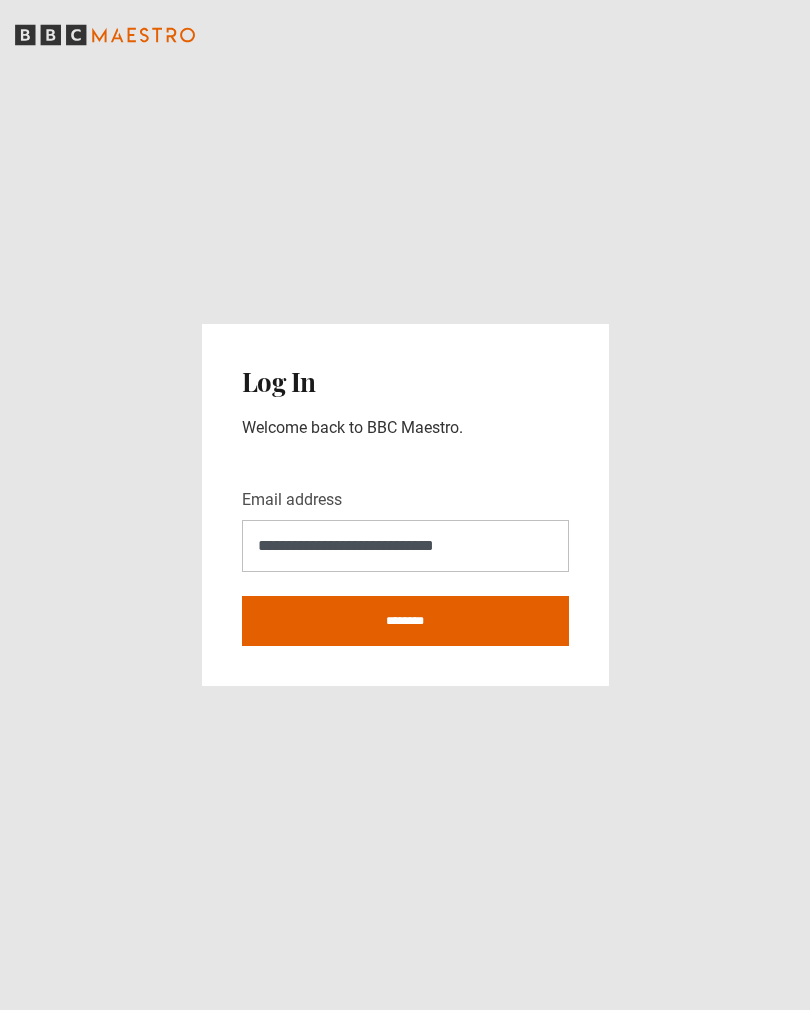 click on "********" at bounding box center [405, 621] 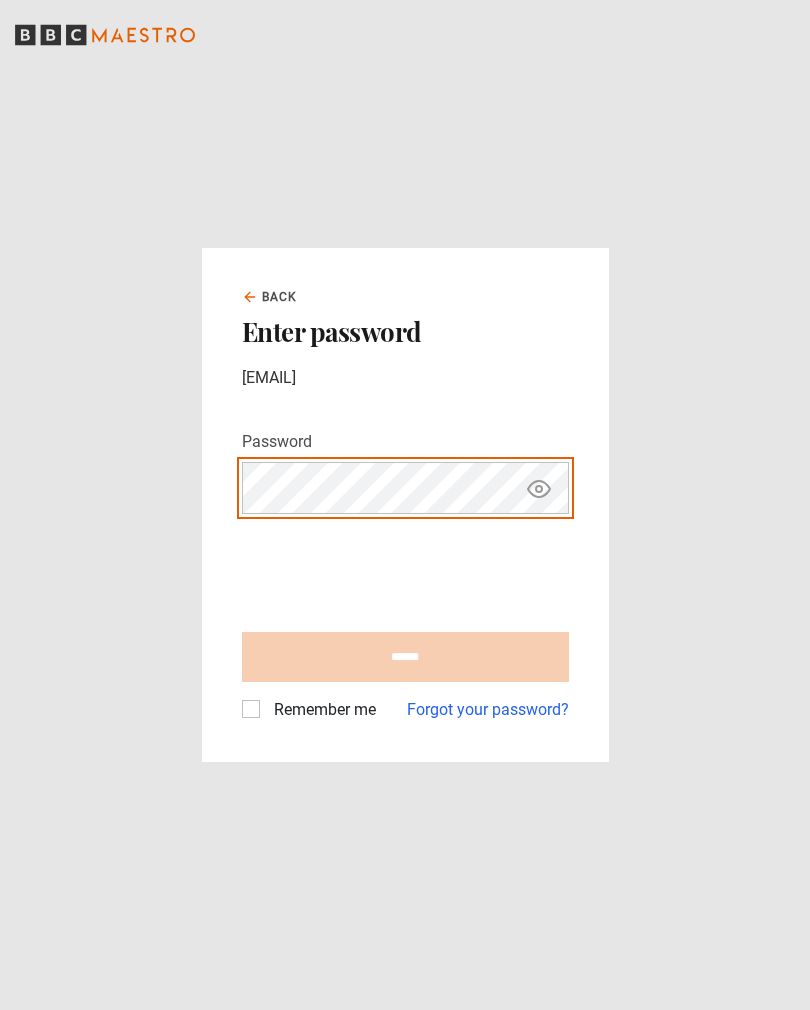 scroll, scrollTop: 0, scrollLeft: 0, axis: both 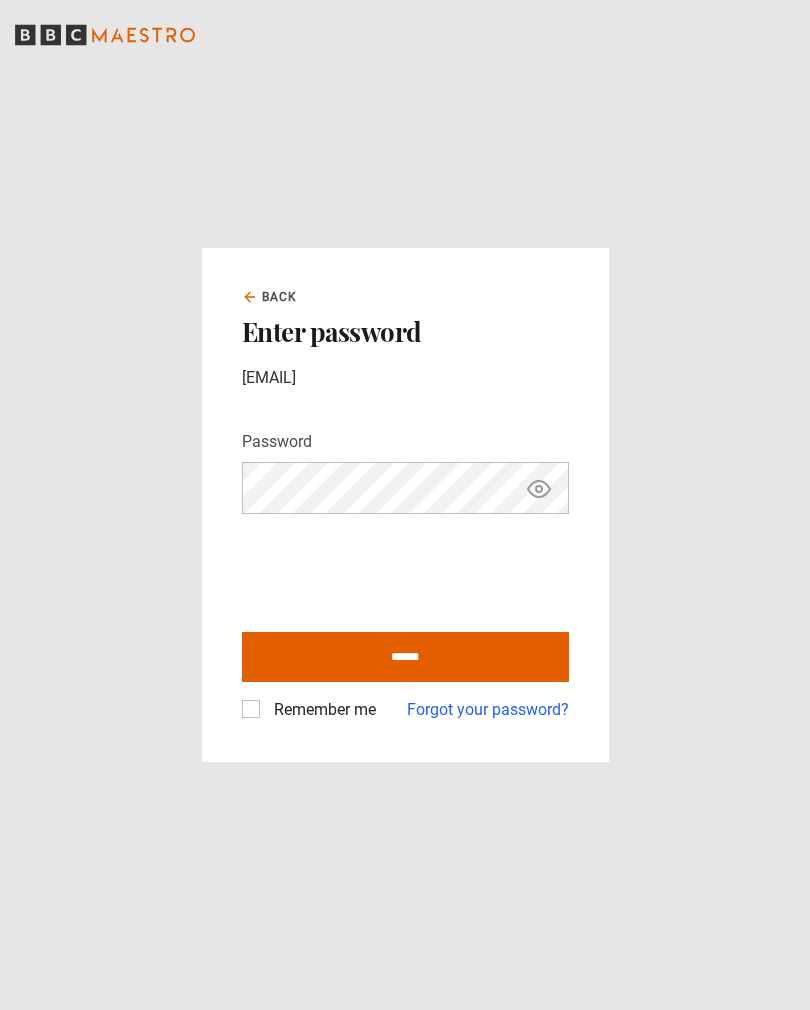 click on "******" at bounding box center [405, 657] 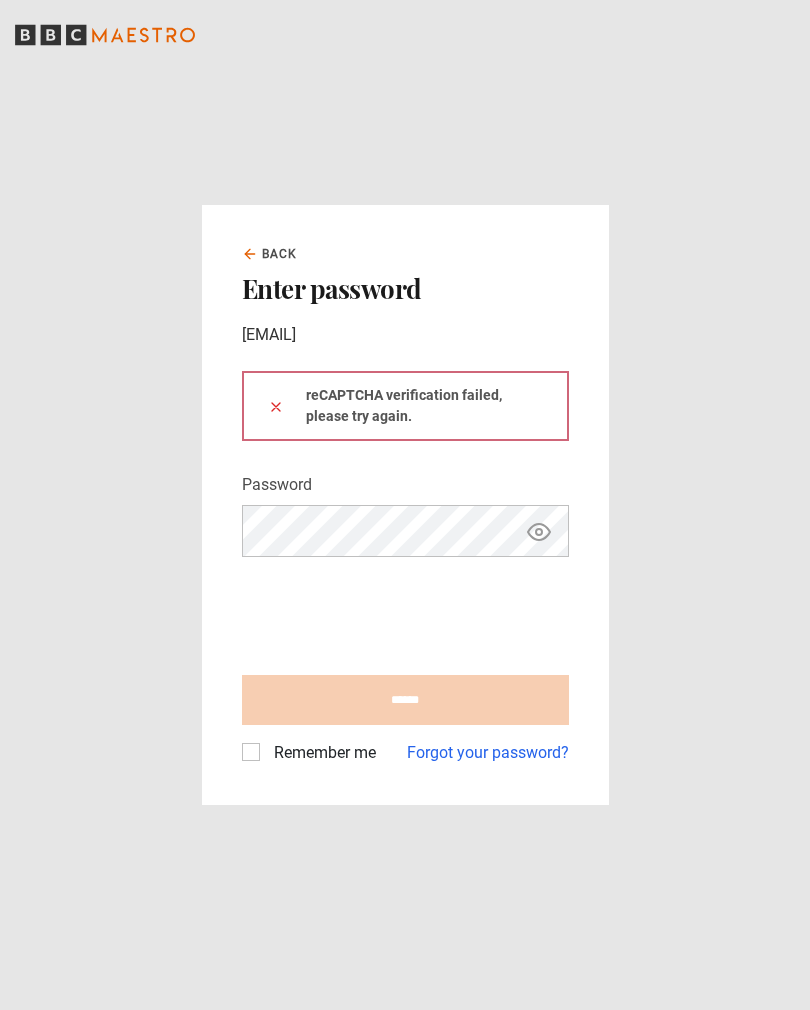 scroll, scrollTop: 0, scrollLeft: 0, axis: both 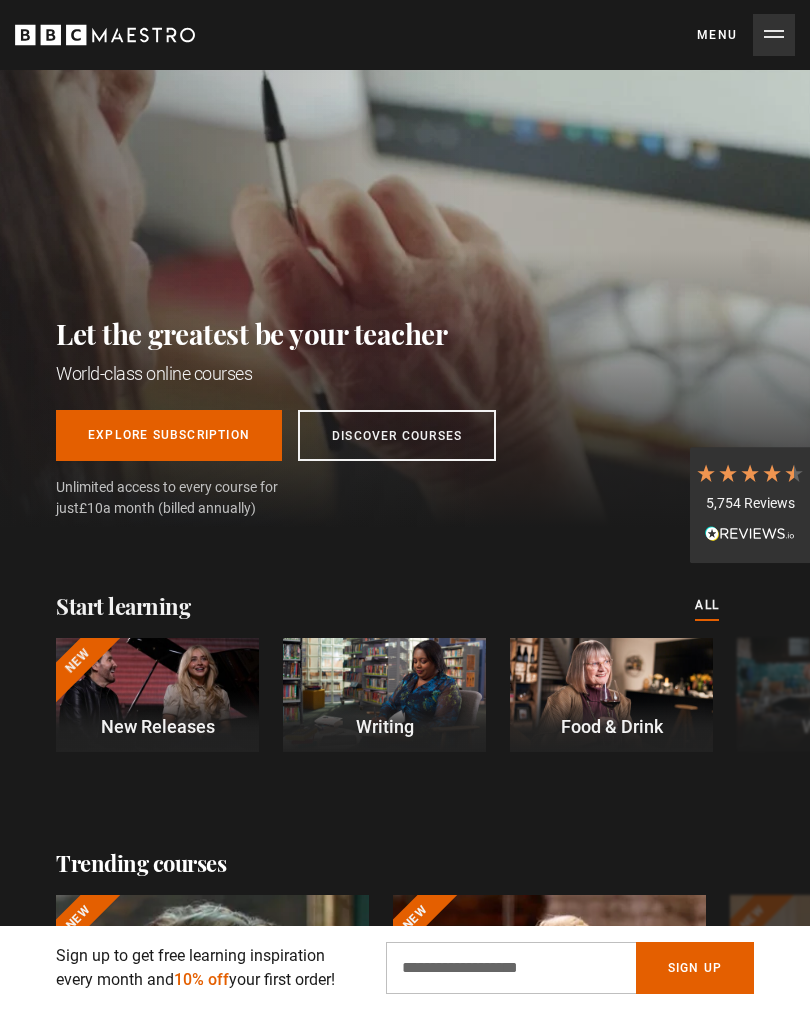 click on "Menu
Close" at bounding box center (746, 35) 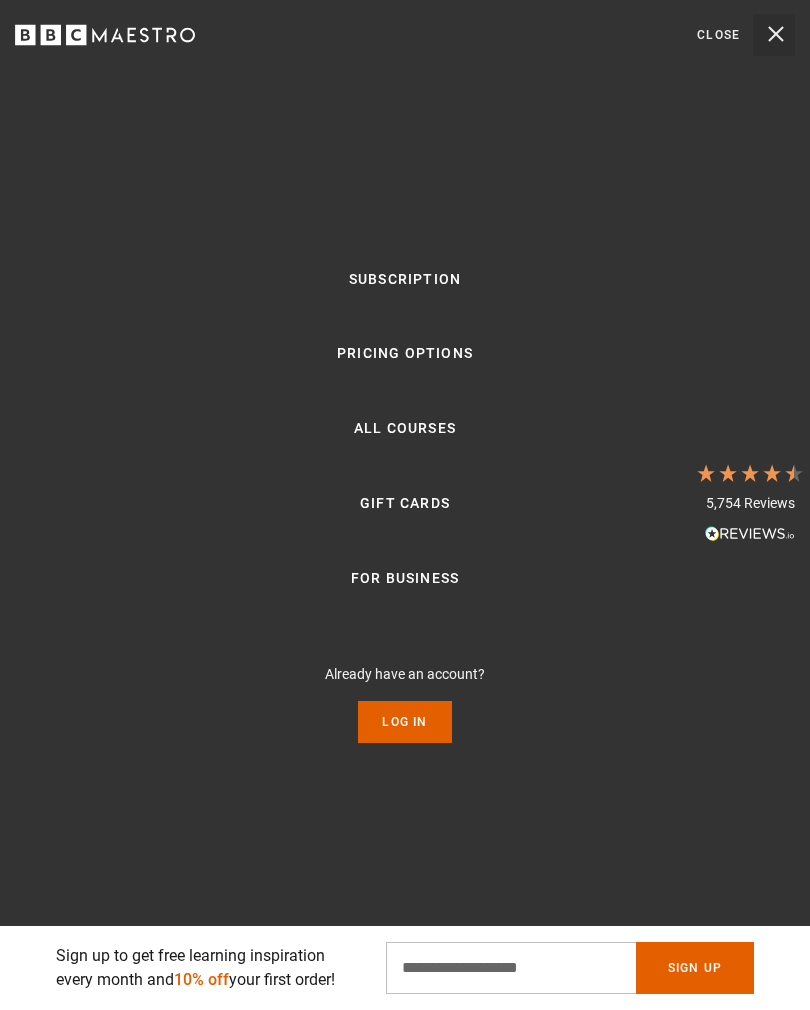 click on "Subscription
Pricing Options
All Courses
Gift Cards
For business
Already have an account?
Log In" at bounding box center (405, 505) 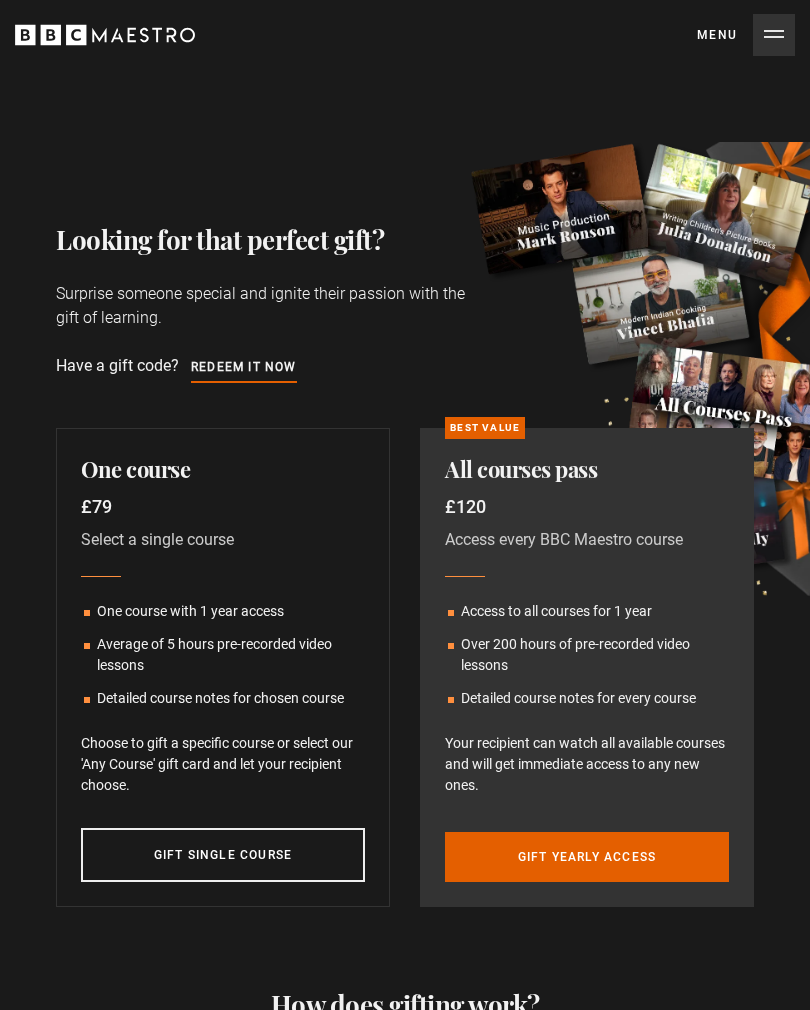 scroll, scrollTop: 0, scrollLeft: 0, axis: both 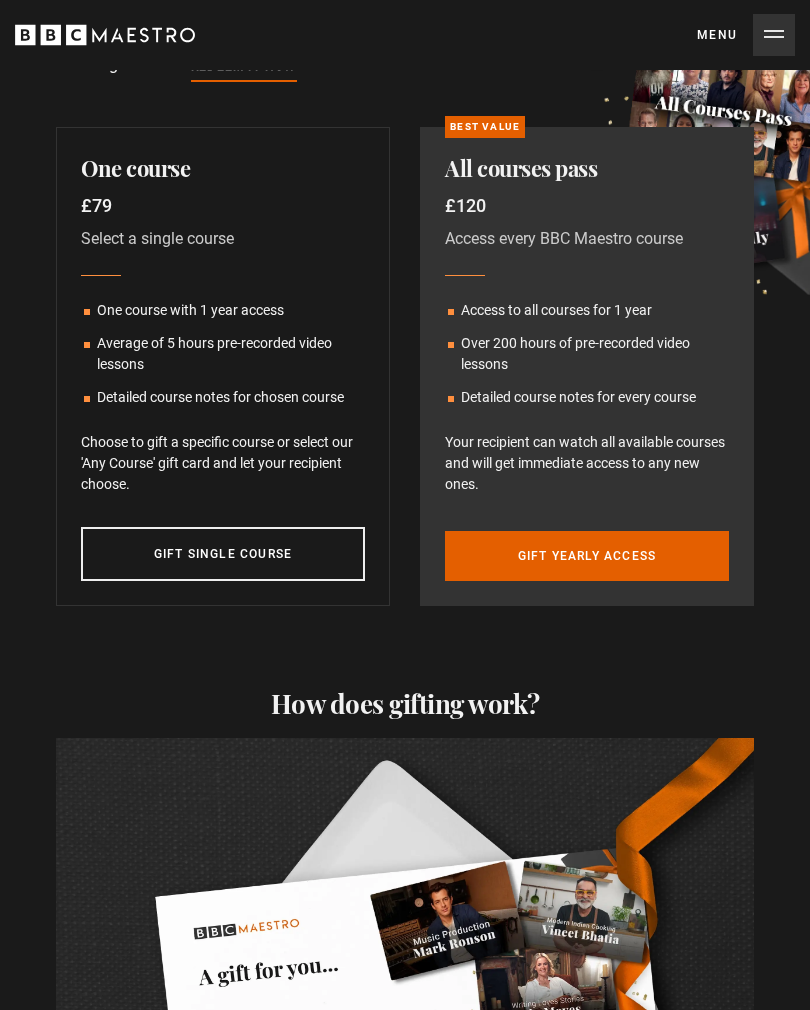 click on "Menu
Close" at bounding box center [746, 35] 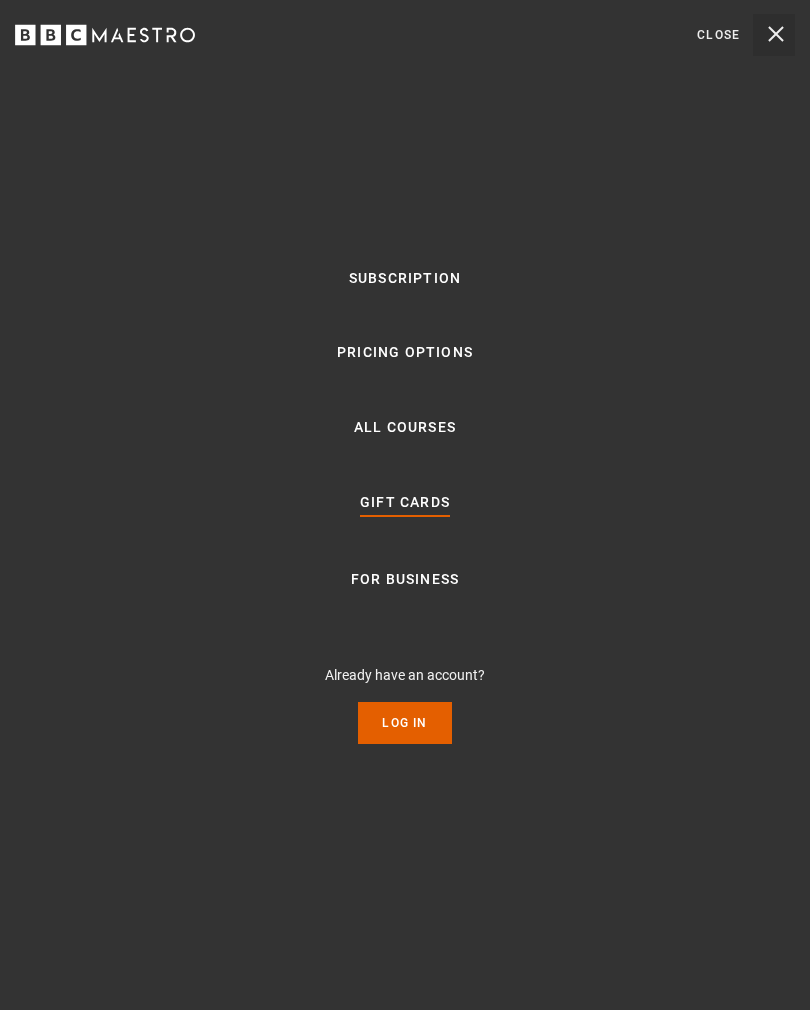 click on "Log In" at bounding box center [404, 723] 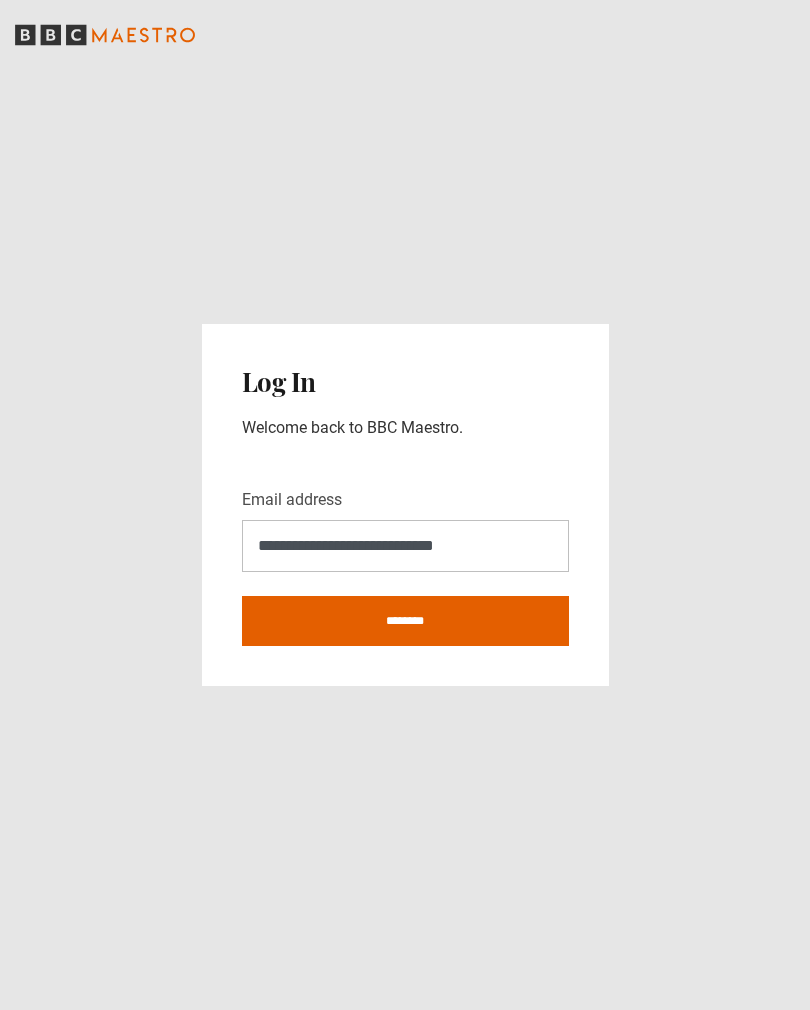 scroll, scrollTop: 0, scrollLeft: 0, axis: both 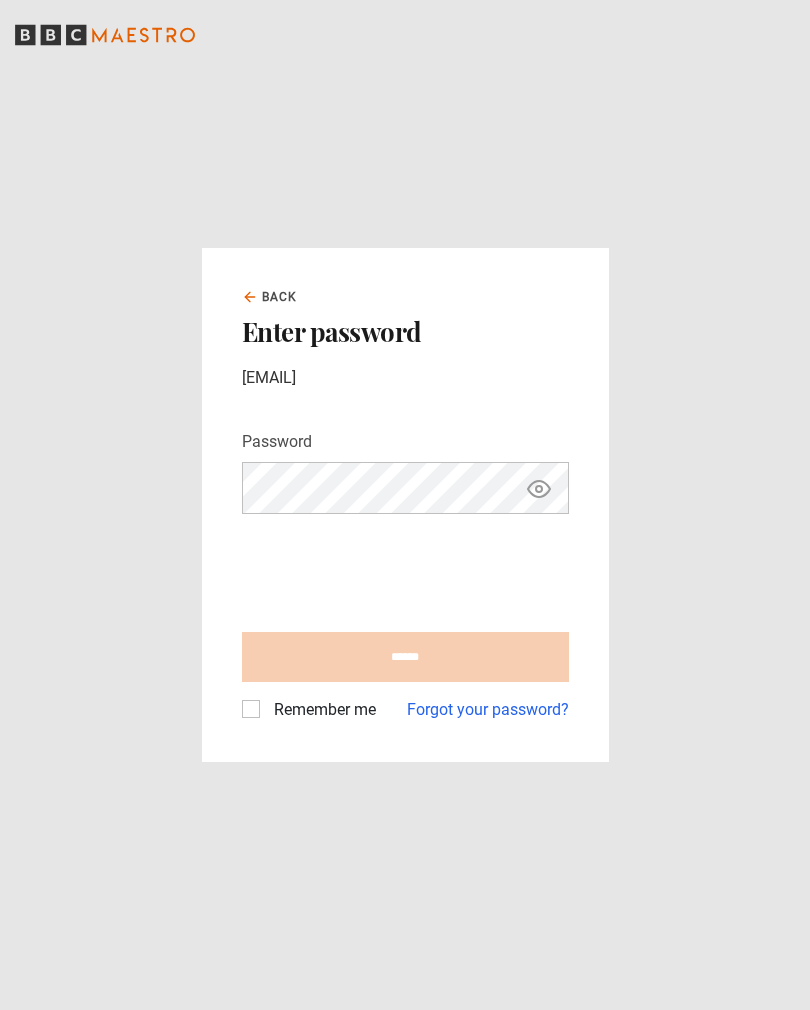 click on "Remember me" at bounding box center (321, 710) 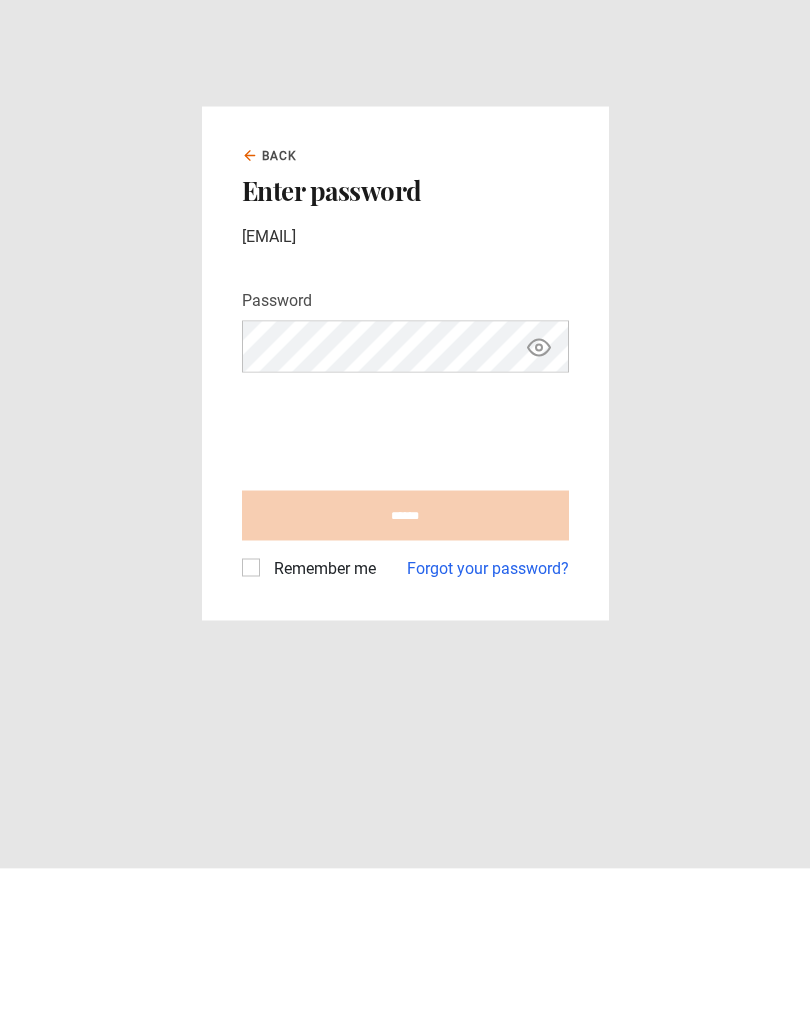 click on "Forgot your password?" at bounding box center [488, 710] 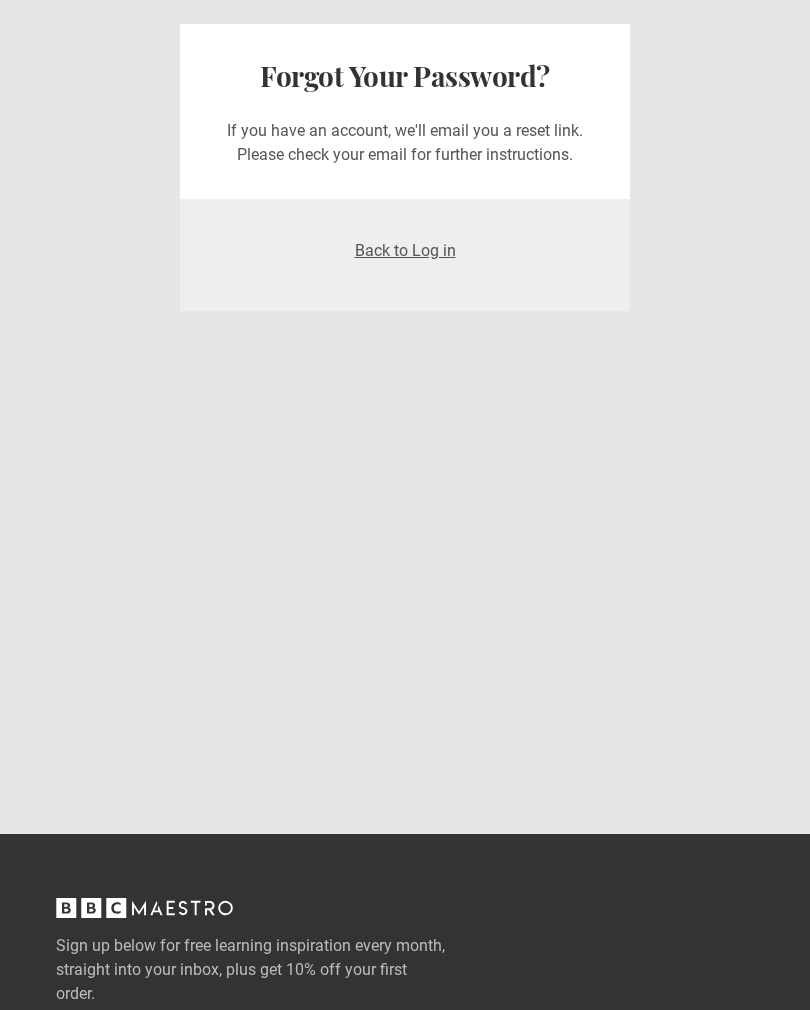 scroll, scrollTop: 0, scrollLeft: 0, axis: both 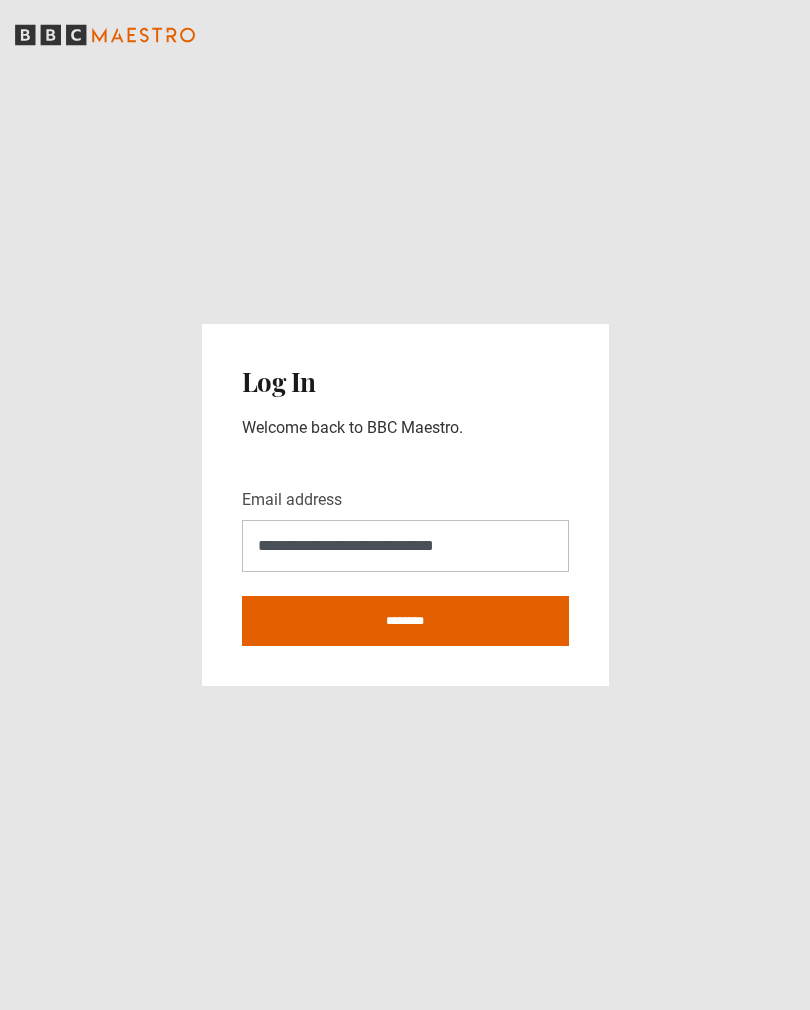 click 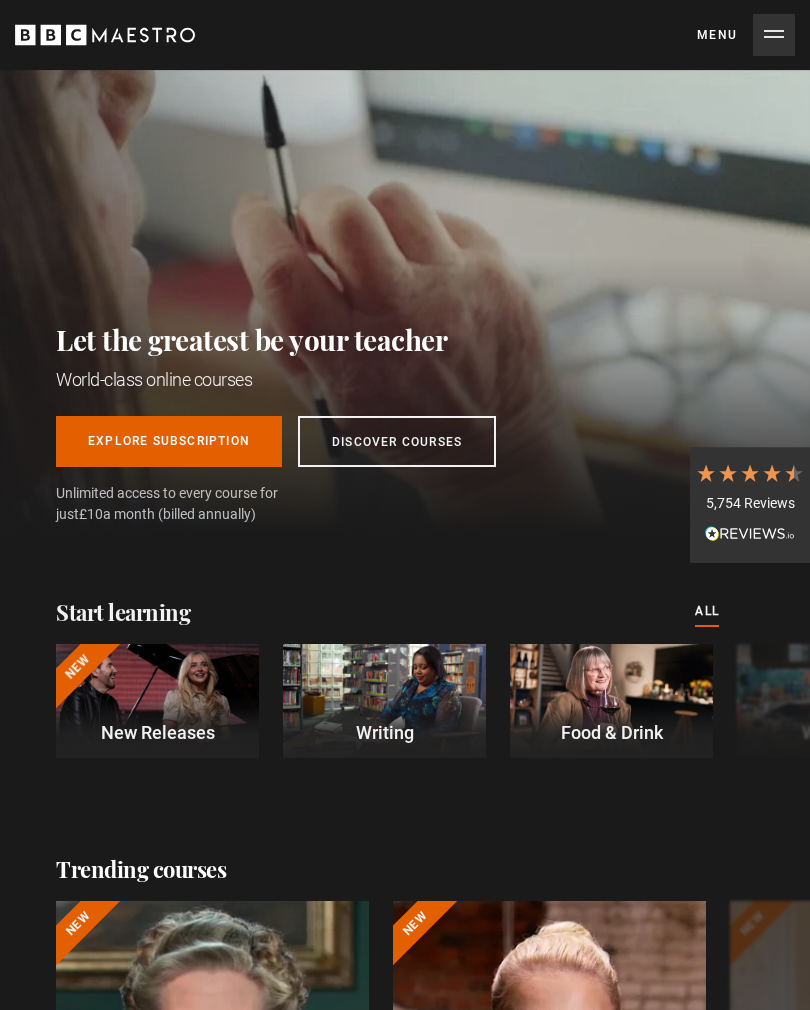 scroll, scrollTop: 0, scrollLeft: 0, axis: both 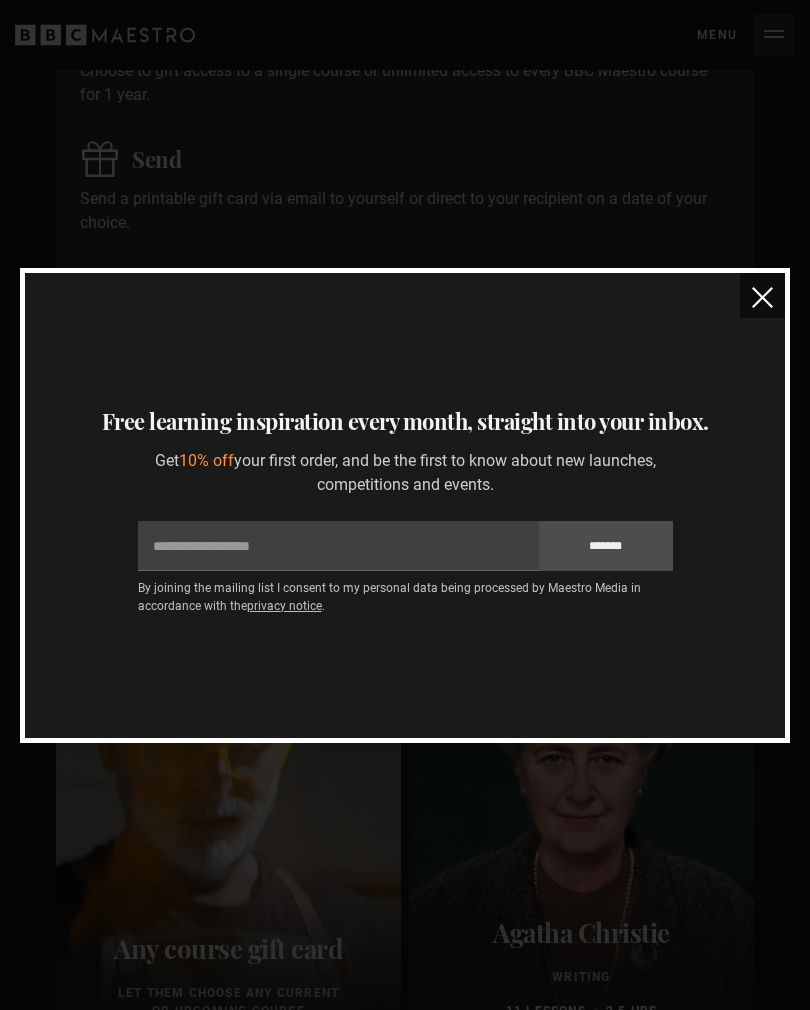 click at bounding box center (762, 297) 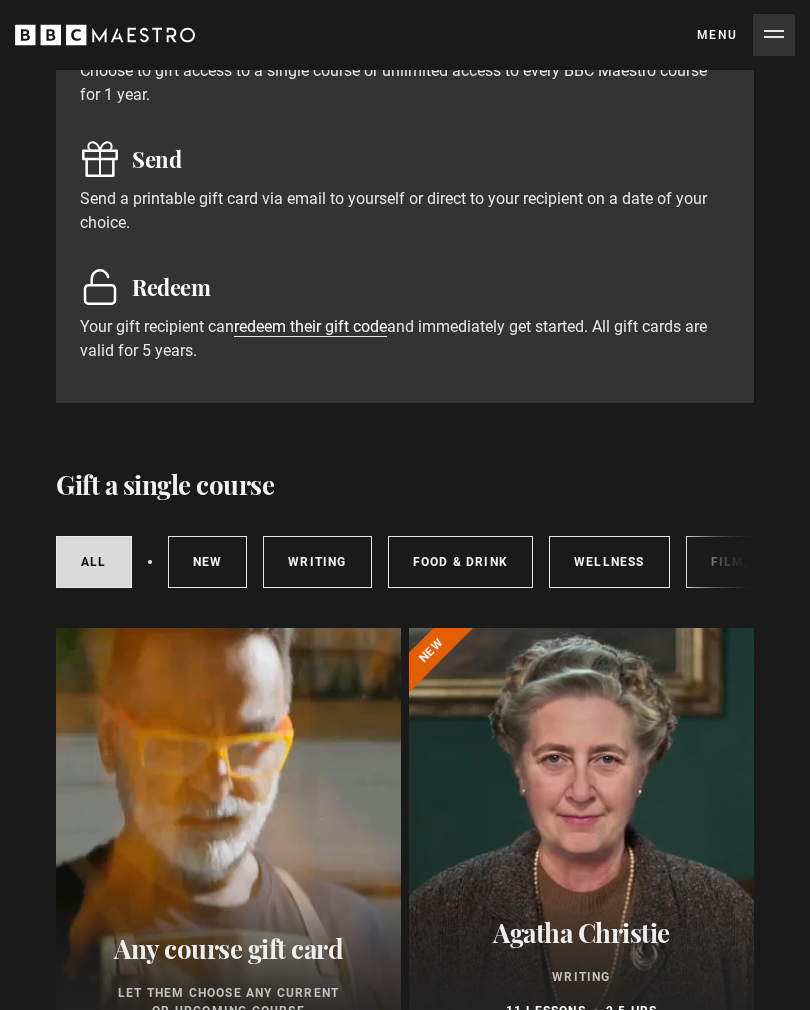 click on "redeem their gift code" at bounding box center [310, 327] 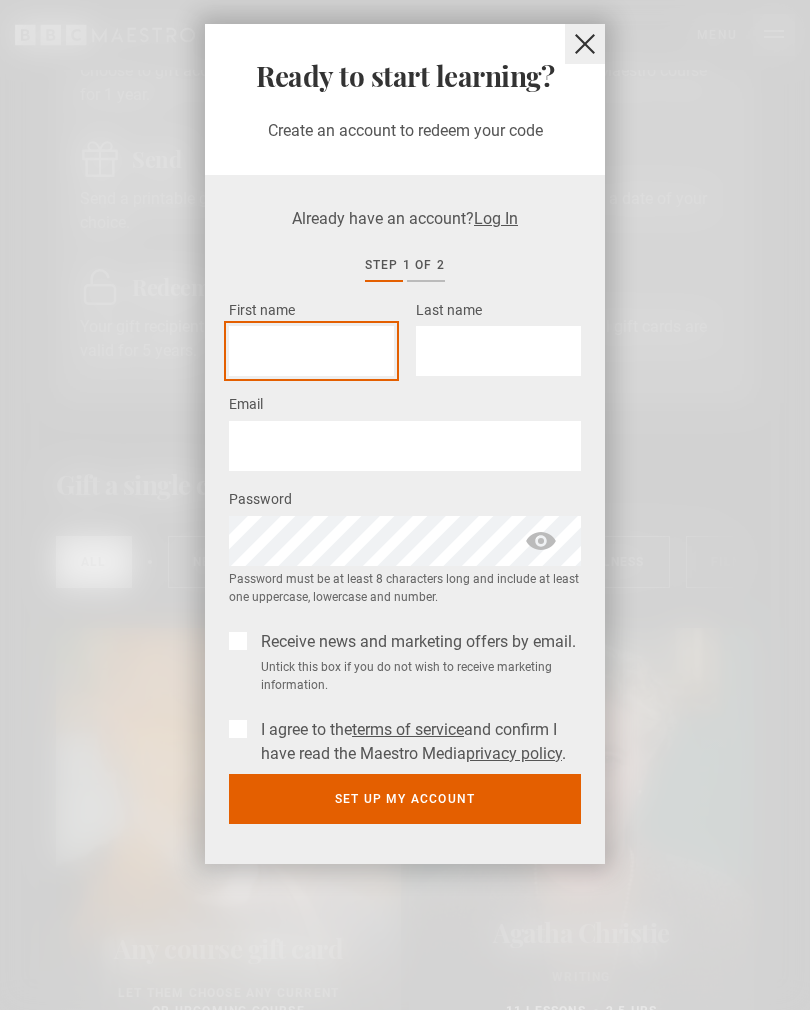 click on "First name  *" at bounding box center [311, 351] 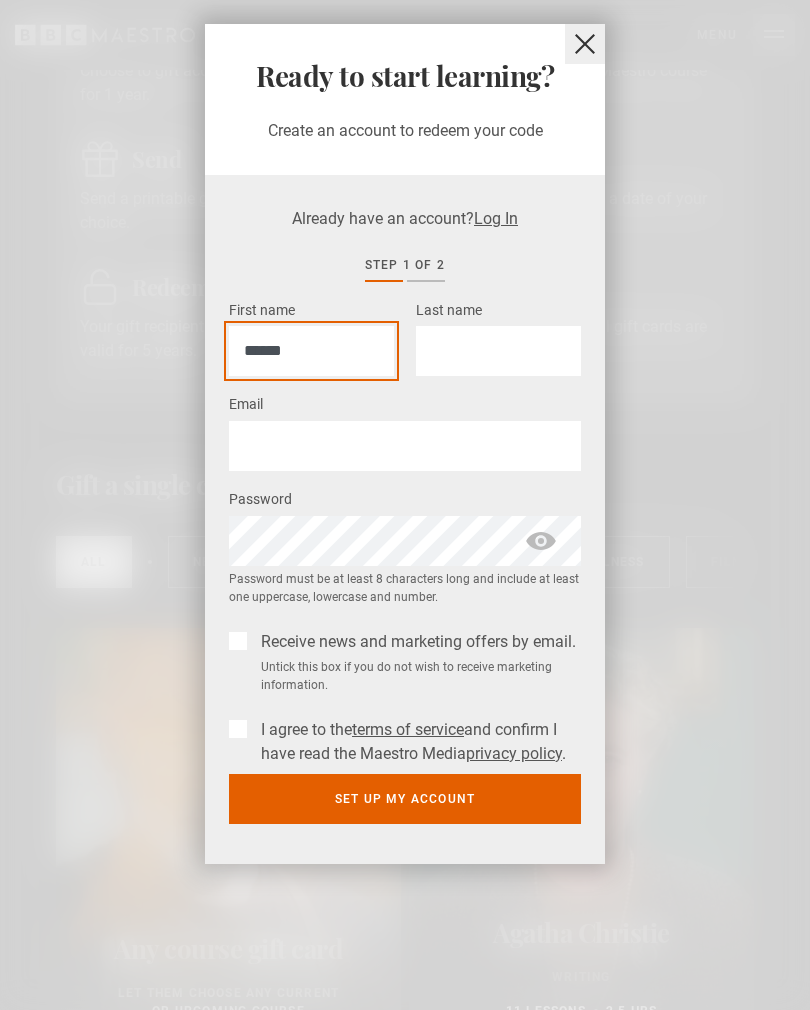 type on "******" 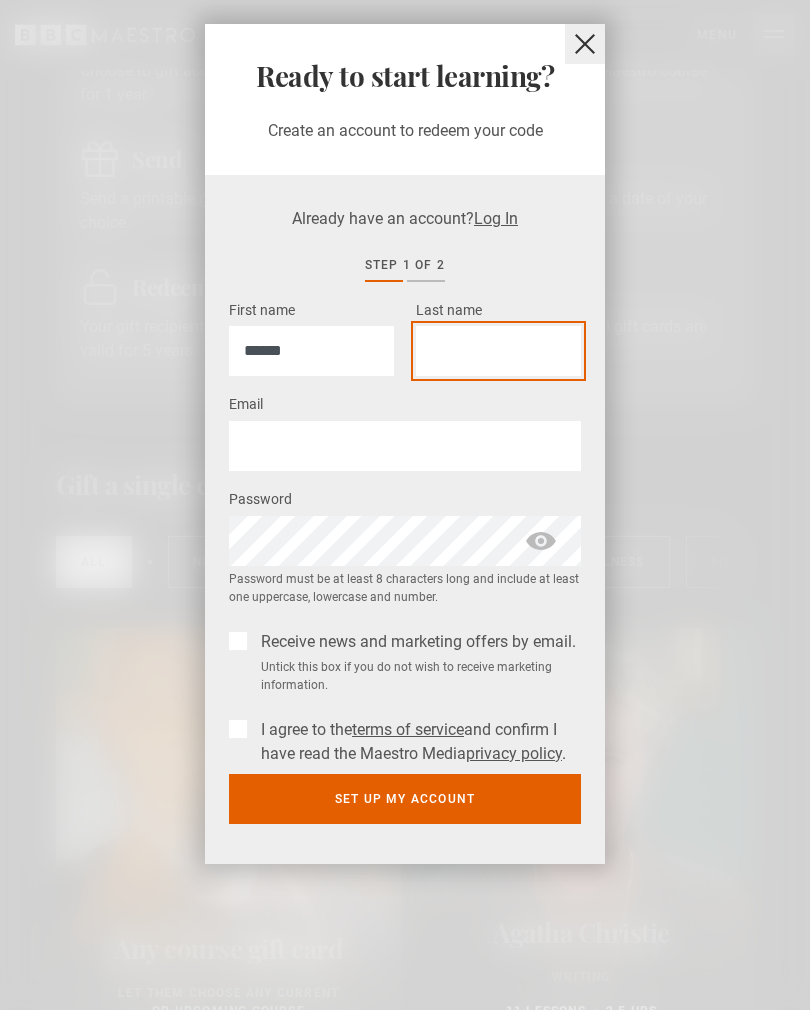click on "Last name  *" at bounding box center [498, 351] 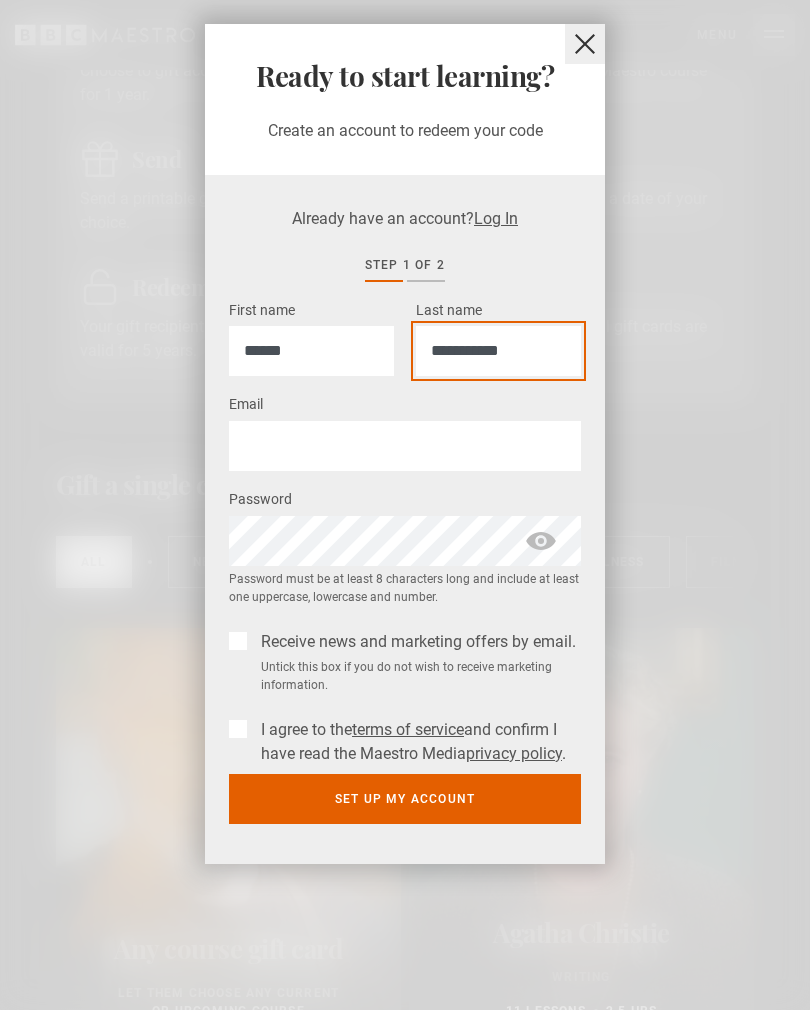type on "**********" 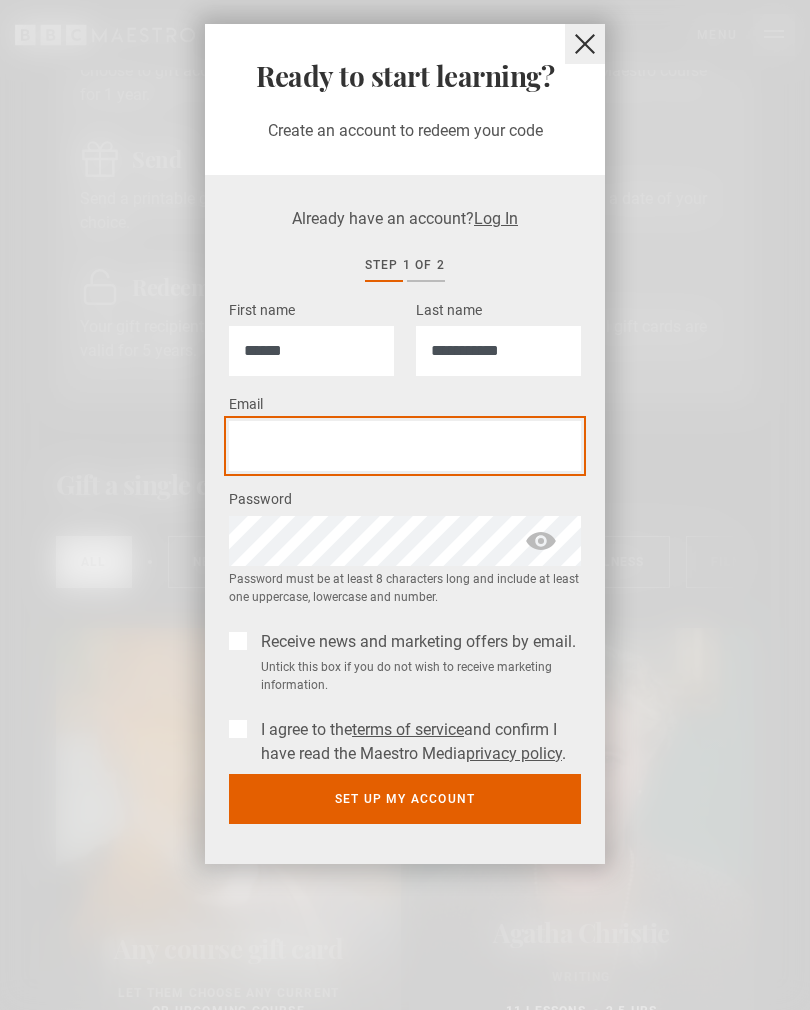 click on "Email  *" at bounding box center (405, 446) 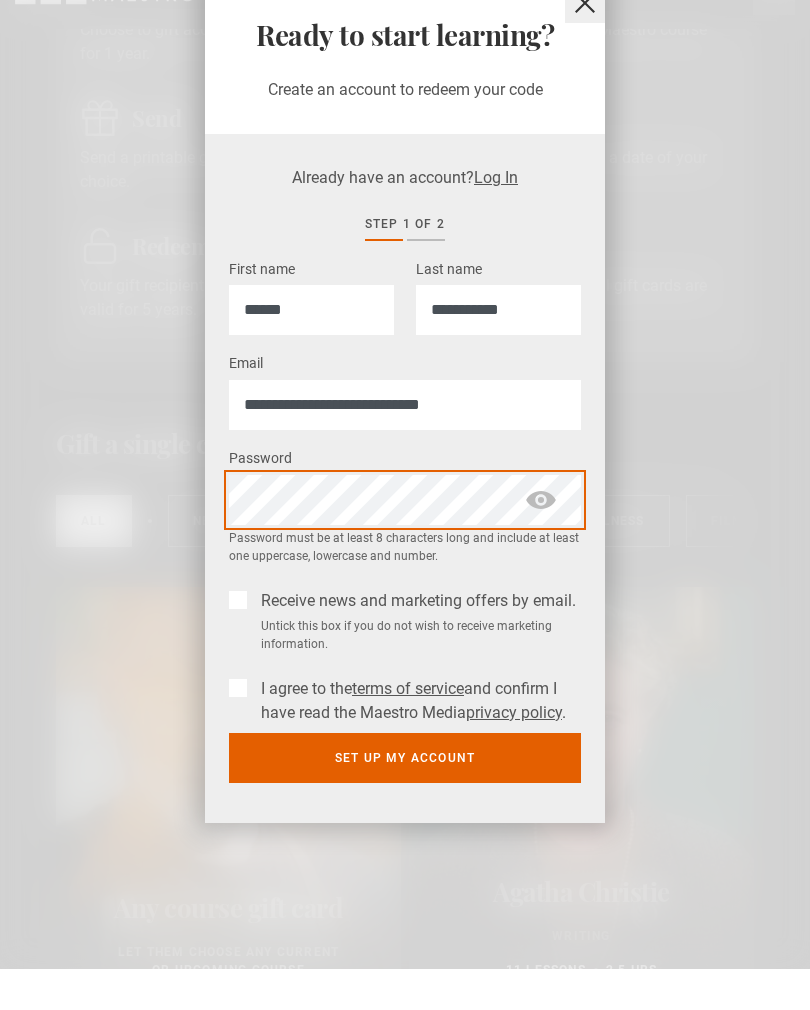 scroll, scrollTop: 1807, scrollLeft: 0, axis: vertical 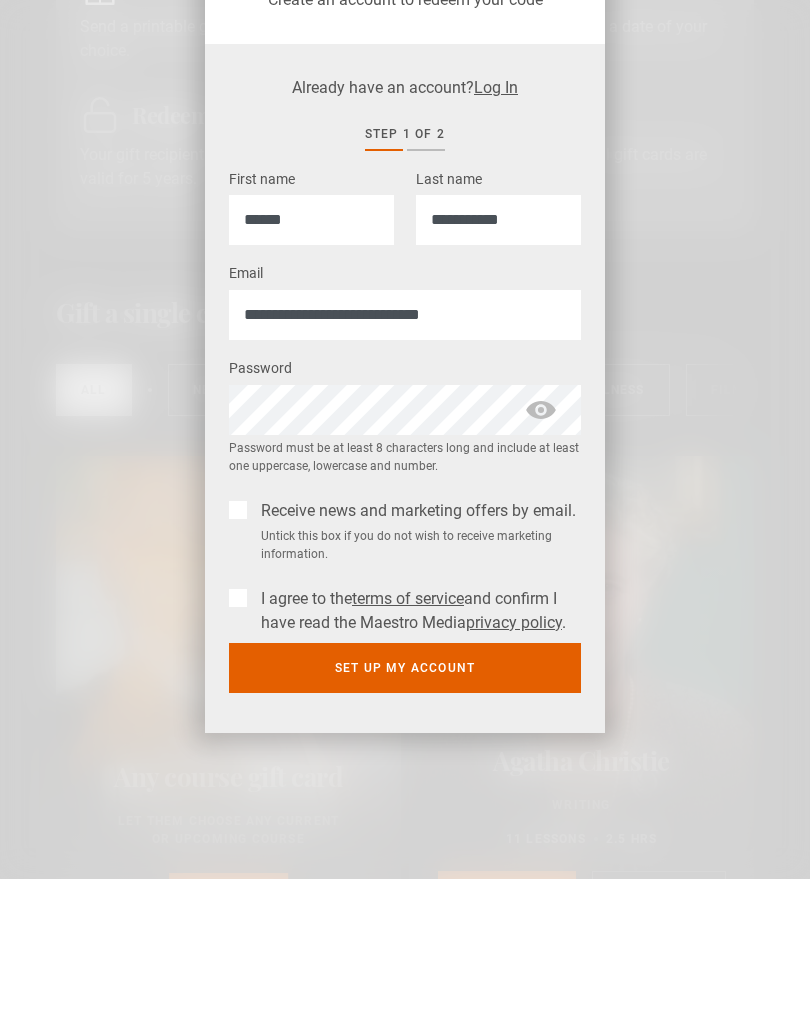 click on "I agree to the  terms of service  and confirm I have read the Maestro Media   privacy policy ." at bounding box center (417, 742) 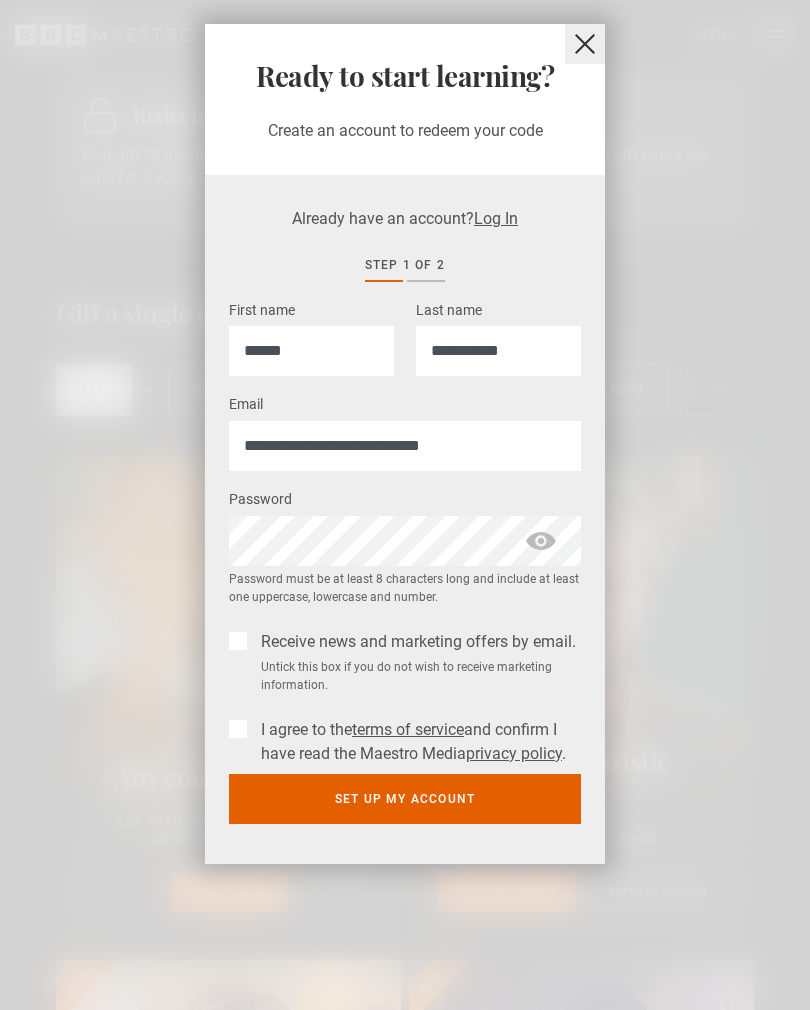 click on "Set up my account" at bounding box center [405, 799] 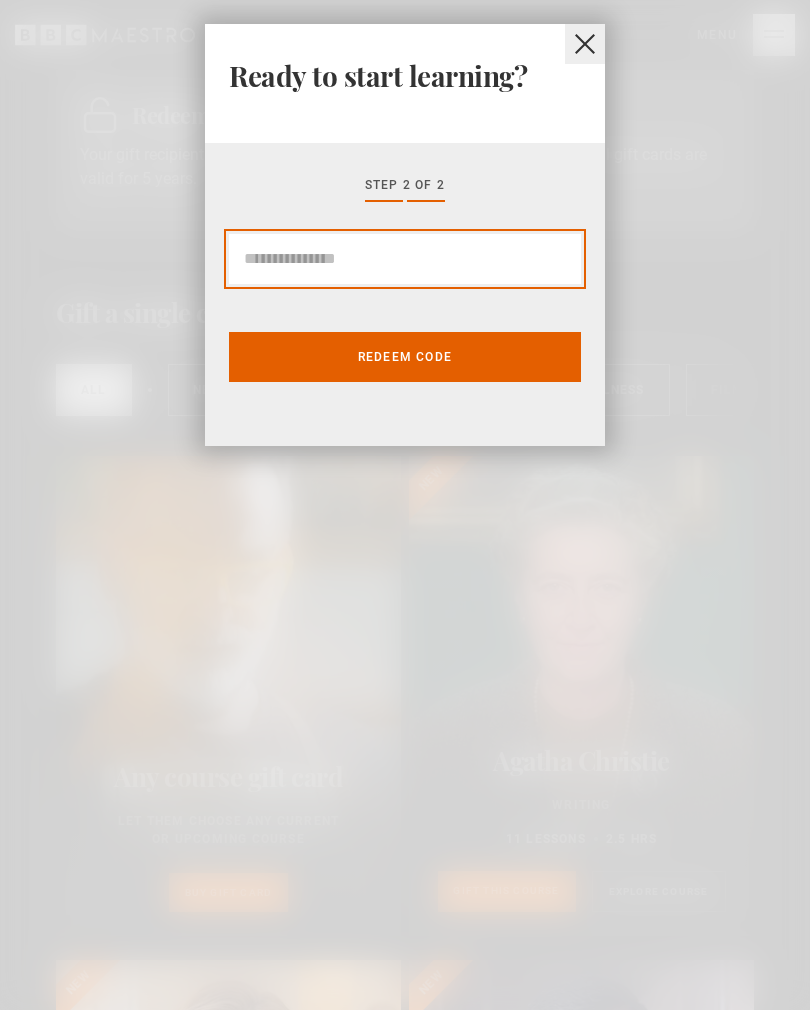 click at bounding box center [405, 259] 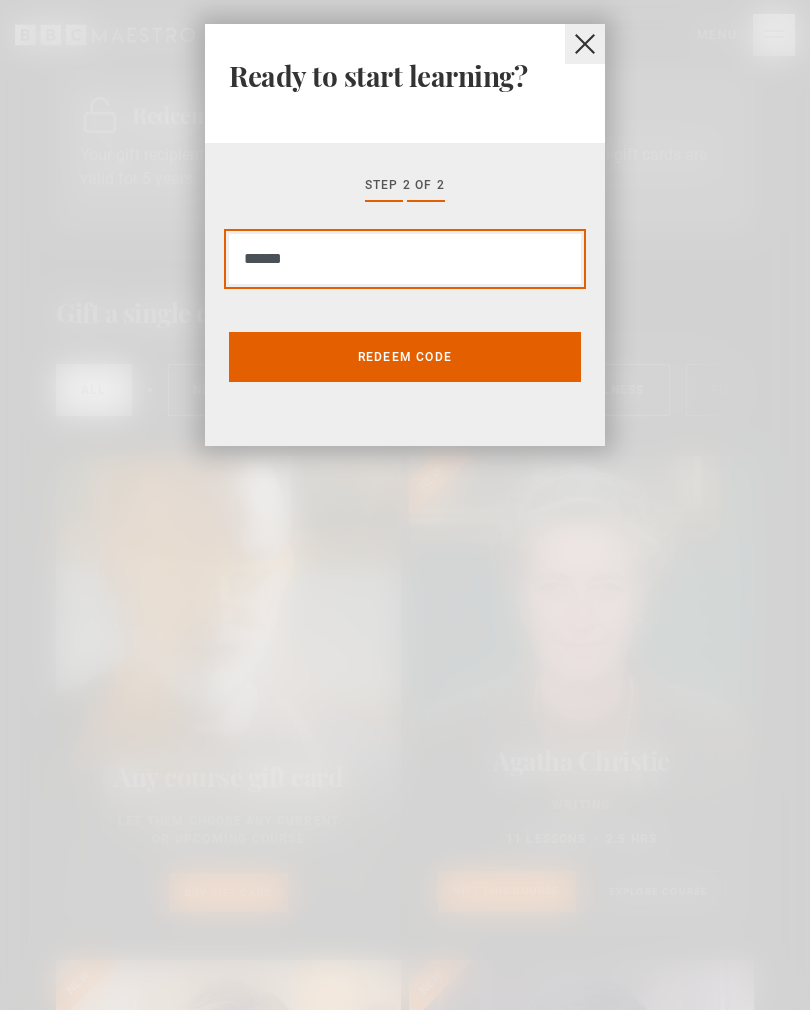 type on "******" 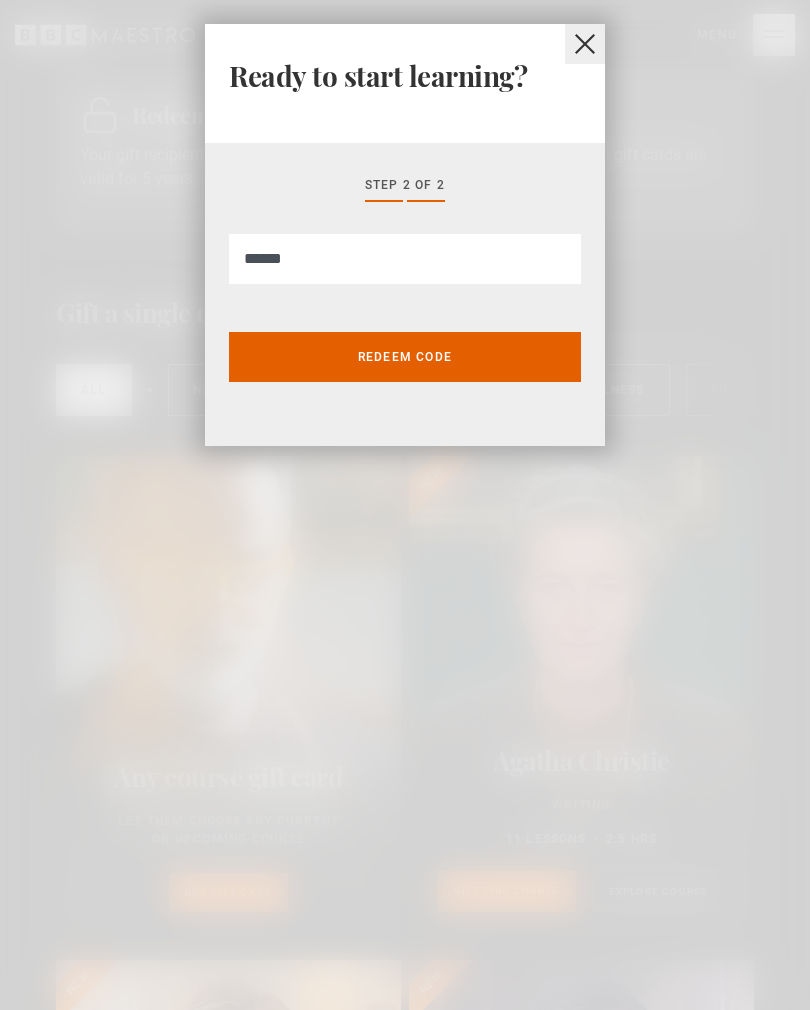click on "Redeem code" at bounding box center (405, 357) 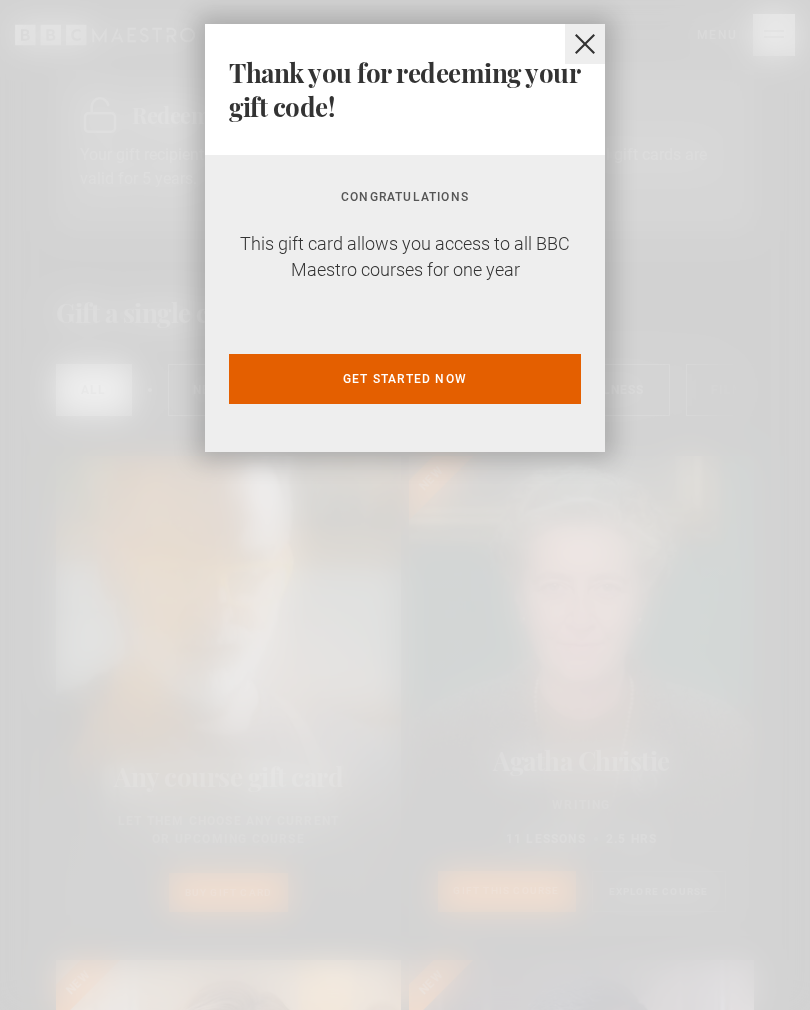 click on "Get started now" at bounding box center (405, 379) 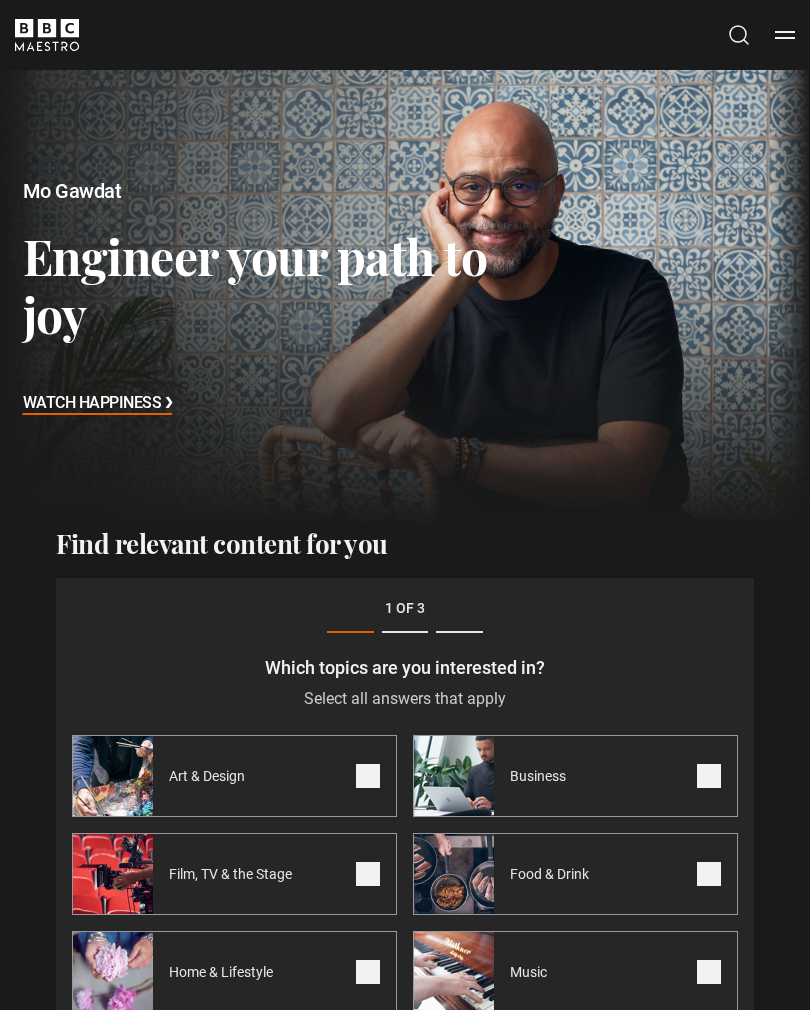 scroll, scrollTop: 427, scrollLeft: 0, axis: vertical 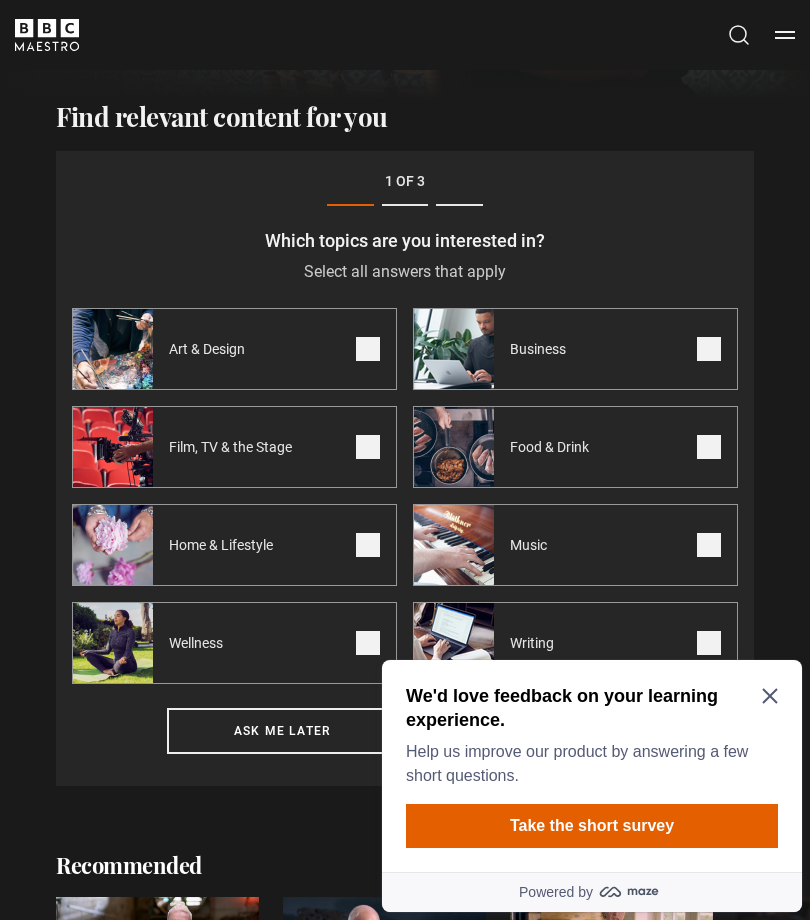click on "We'd love feedback on your learning experience. Help us improve our product by answering a few short questions. Take the short survey" at bounding box center (592, 766) 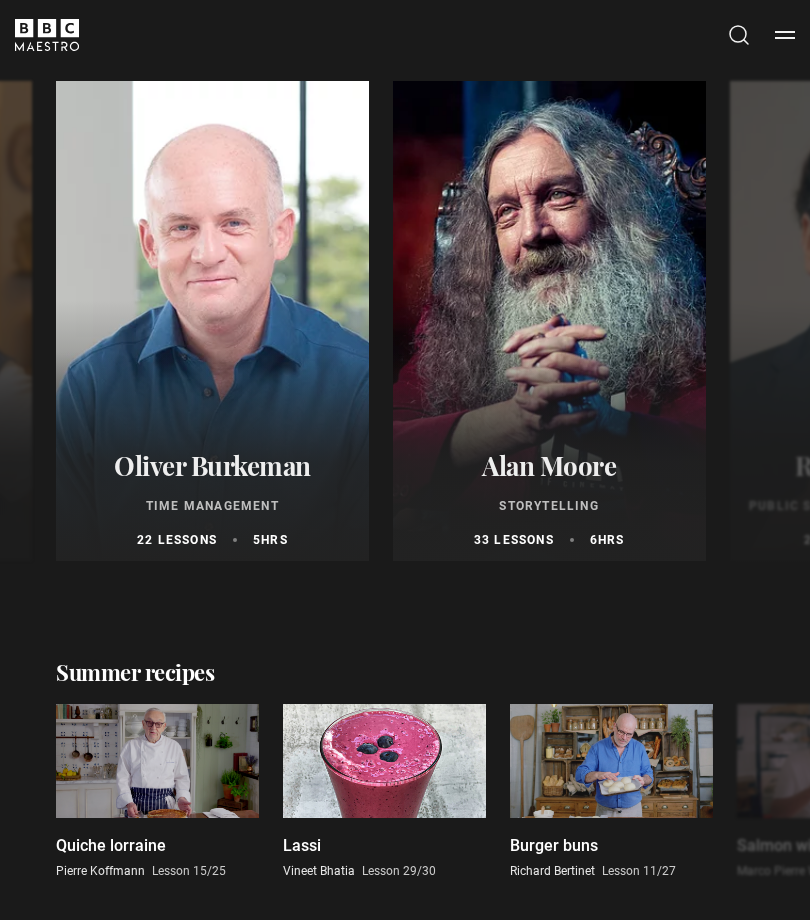 scroll, scrollTop: 2196, scrollLeft: 0, axis: vertical 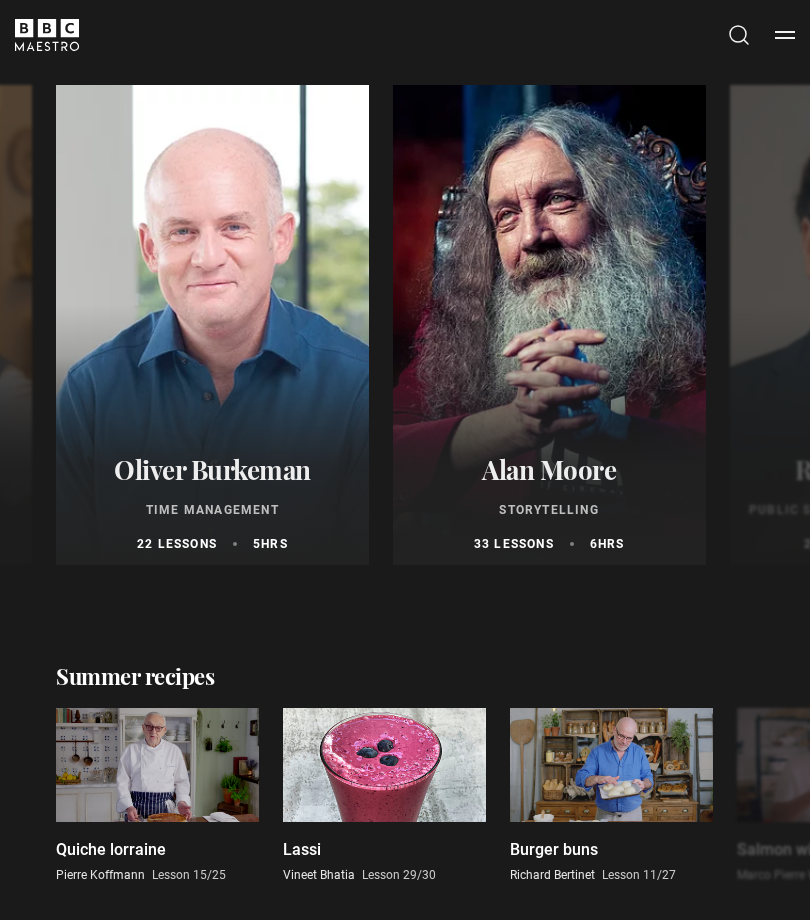 click at bounding box center (212, 325) 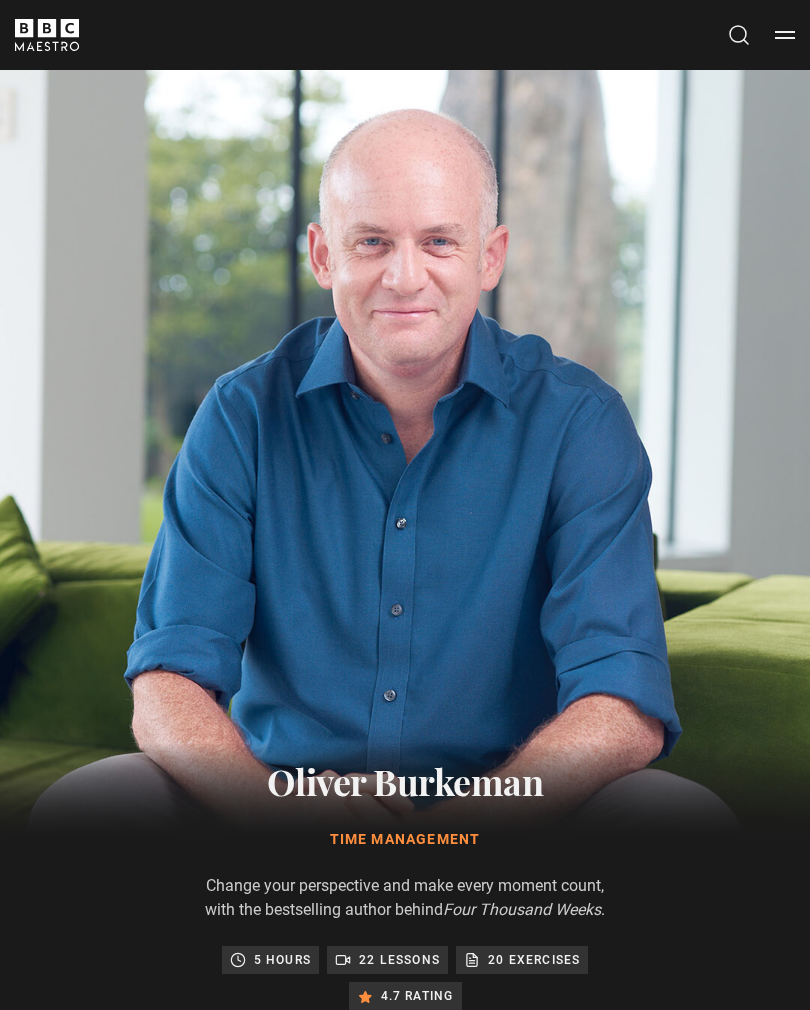 scroll, scrollTop: 0, scrollLeft: 0, axis: both 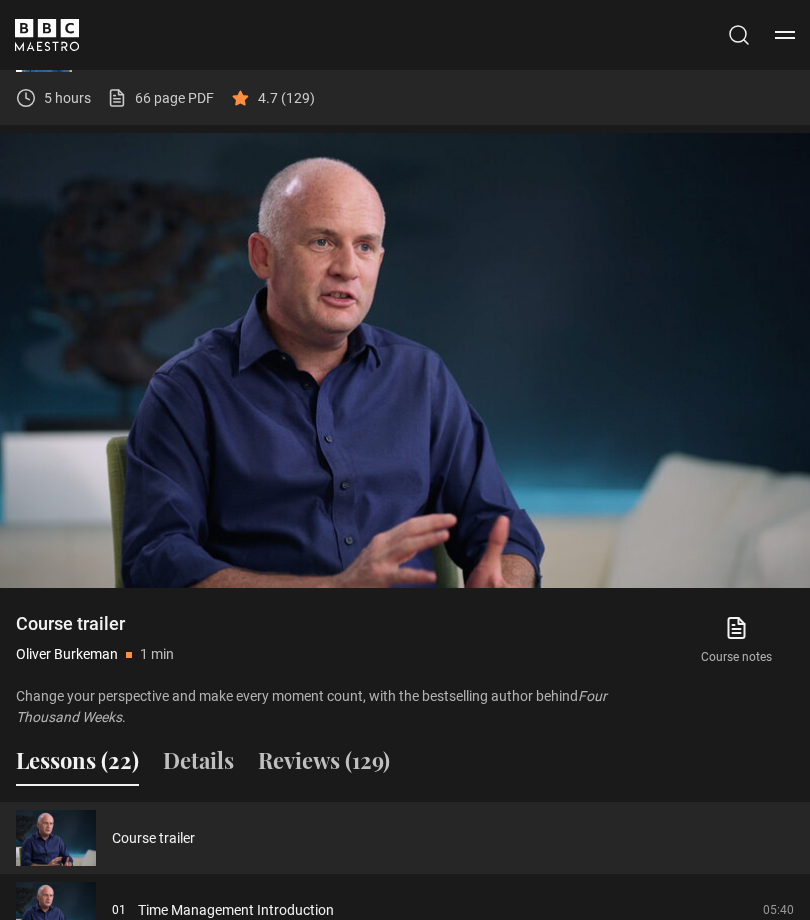 click on "Video Player is loading. Play Video 10s Skip Back 10 seconds Pause 10s Skip Forward 10 seconds Loaded :  46.71% Pause Mute Current Time  0:03 - Duration  1:40 1x Playback Rate 2x 1.5x 1x , selected 0.5x Captions captions off , selected English  Captions This is a modal window.
Lesson Completed
Up next
Time Management Introduction
Cancel
Rewatch
Rewatch
Play next
Play next" at bounding box center (405, 361) 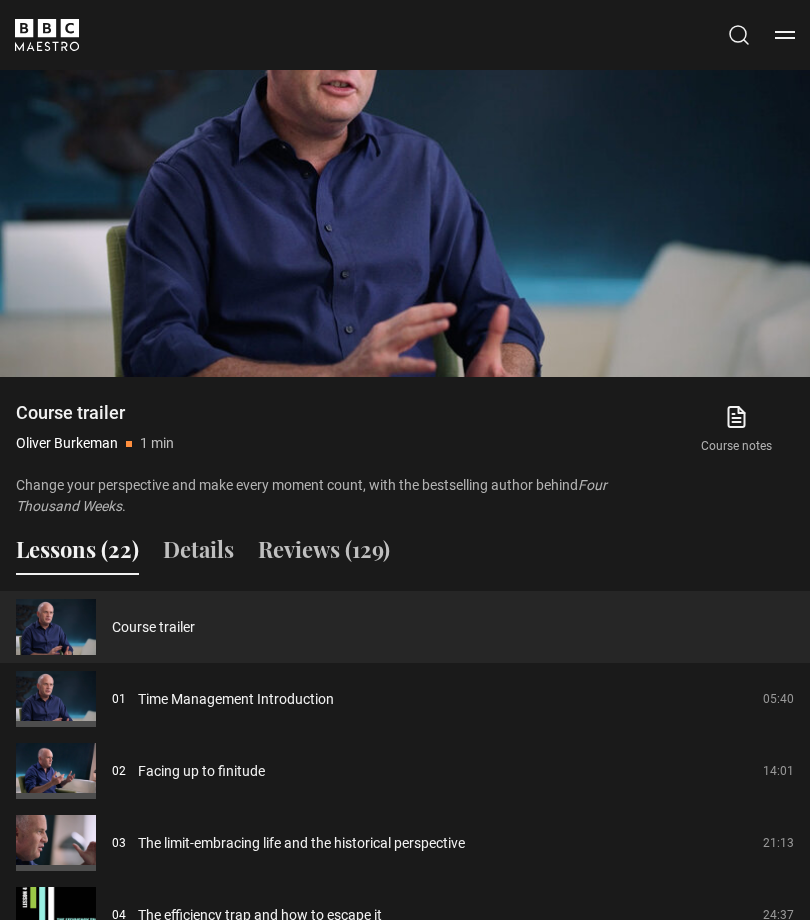 scroll, scrollTop: 1431, scrollLeft: 0, axis: vertical 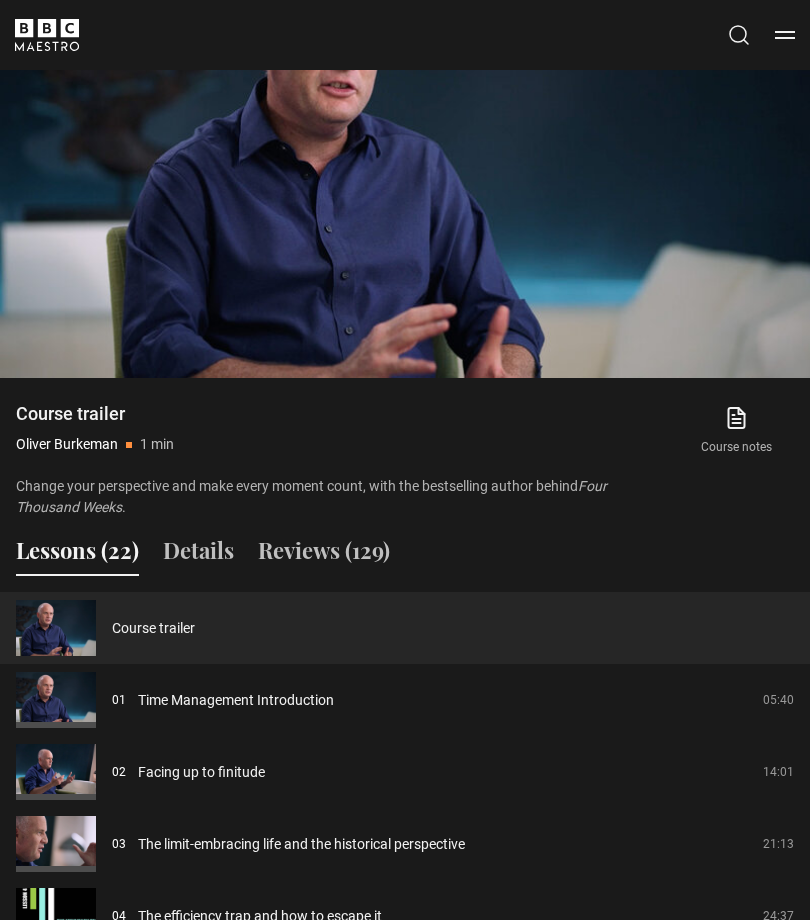 click on "Time Management Introduction" at bounding box center (236, 700) 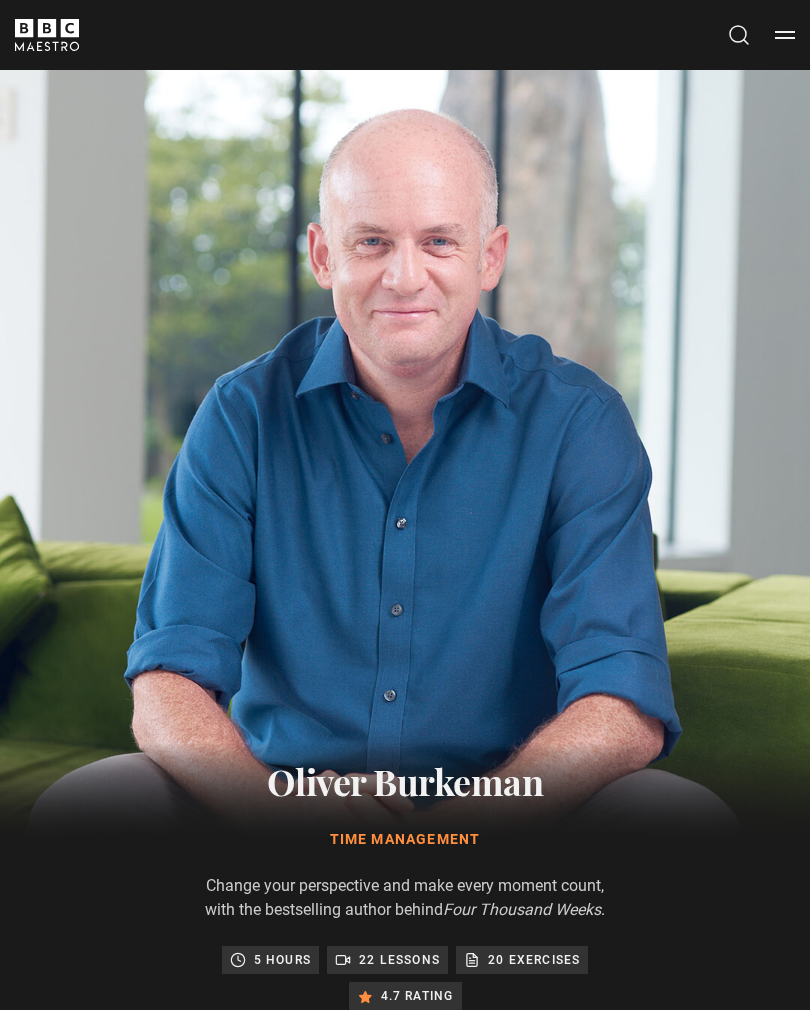 scroll, scrollTop: 1211, scrollLeft: 0, axis: vertical 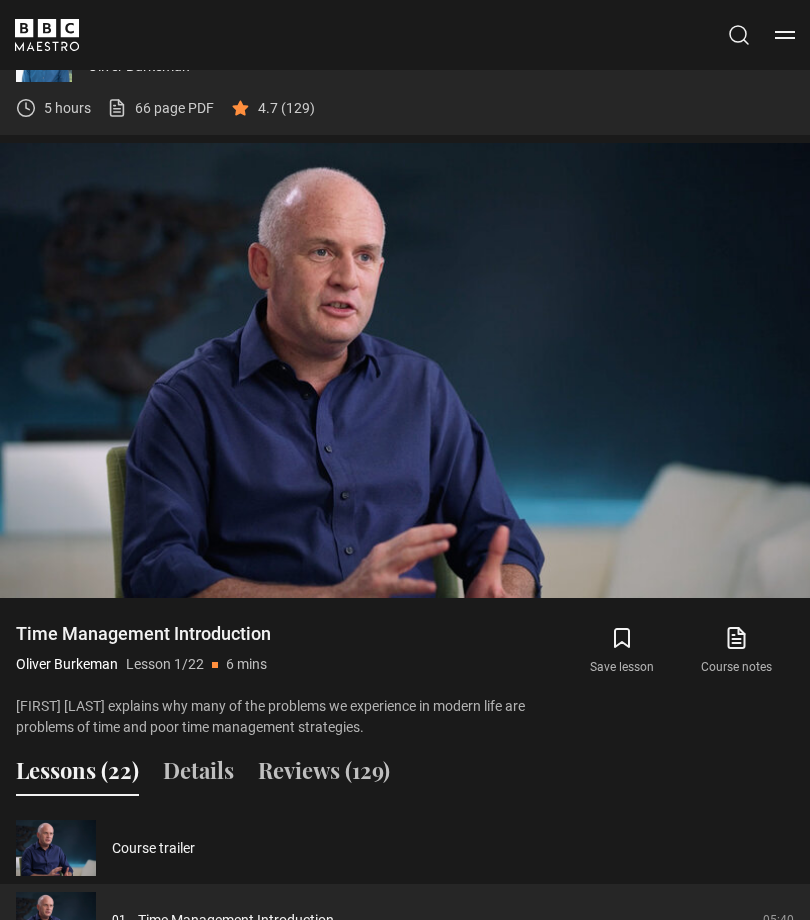 click on "Video Player is loading. Play Lesson Time Management Introduction 10s Skip Back 10 seconds Pause 10s Skip Forward 10 seconds Loaded :  17.55% Pause Mute Current Time  0:11 - Duration  5:41
[FIRST] [LAST]
Lesson 1
Time Management Introduction
1x Playback Rate 2x 1.5x 1x , selected 0.5x Captions captions off , selected English  Captions This is a modal window.
Lesson Completed
Up next
Facing up to finitude
Cancel
Do you want to save this lesson?
Save lesson
Rewatch" at bounding box center [405, 371] 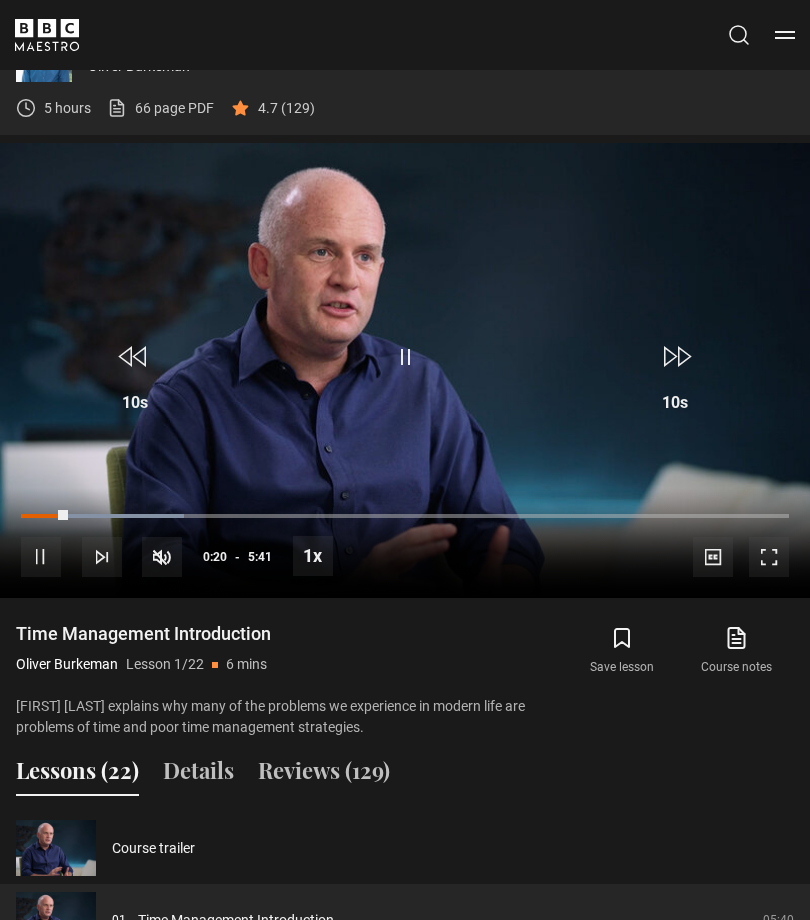 click at bounding box center (162, 557) 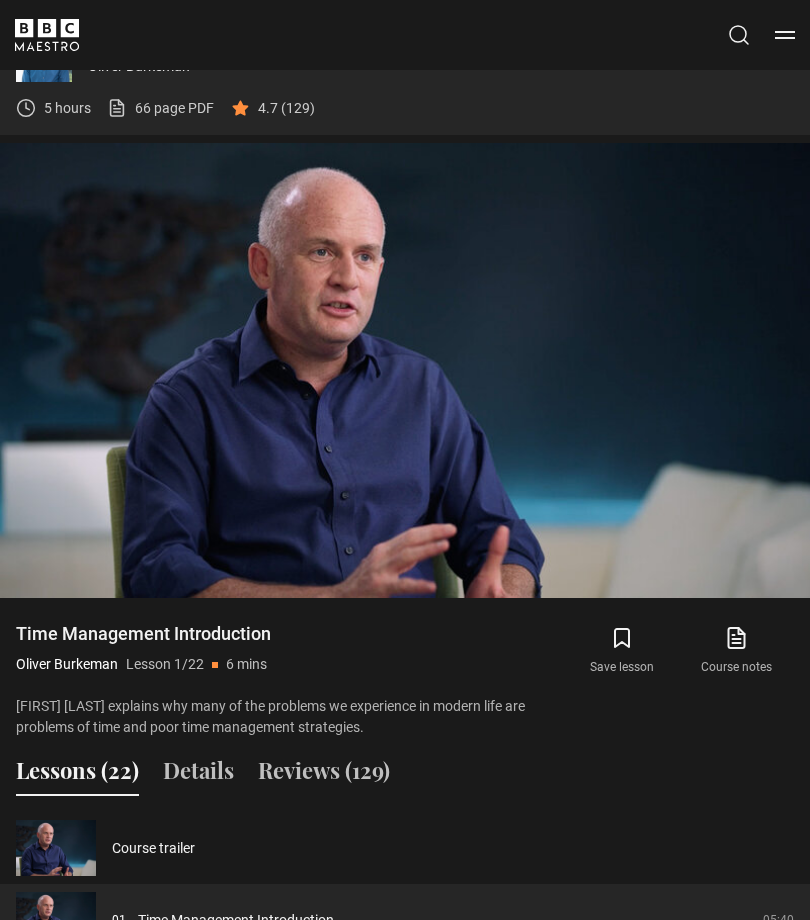 click on "10s Skip Back 10 seconds Pause 10s Skip Forward 10 seconds Loaded :  21.30% Pause Unmute Current Time  0:25 - Duration  5:41
Oliver Burkeman
Lesson 1
Time Management Introduction
1x Playback Rate 2x 1.5x 1x , selected 0.5x Captions captions off , selected English  Captions" at bounding box center [405, 543] 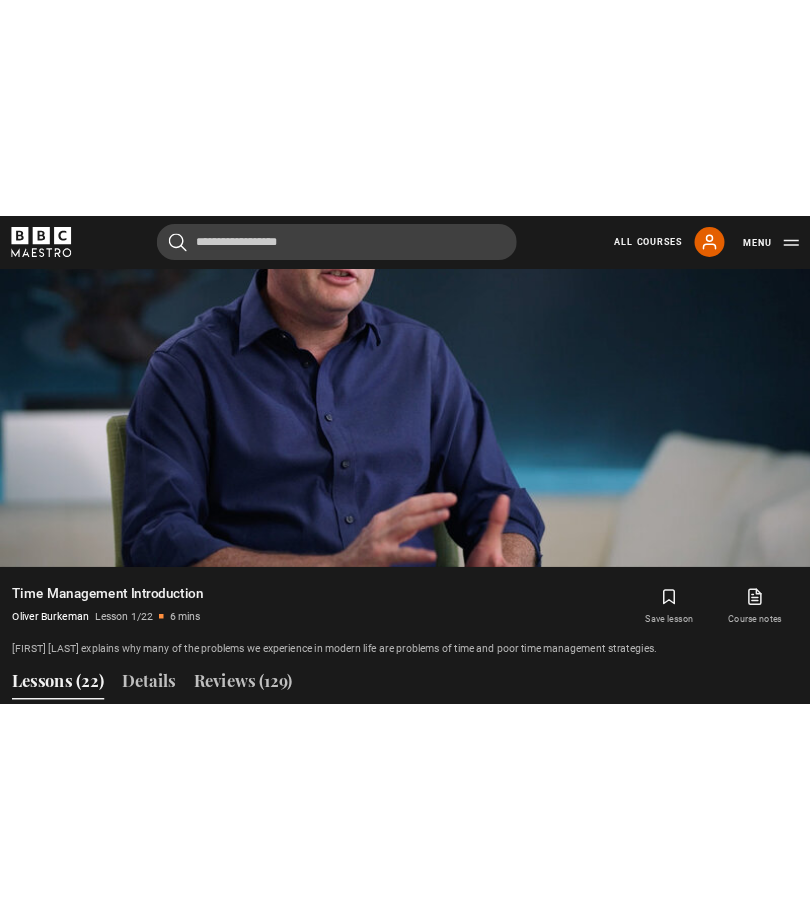 scroll, scrollTop: 1211, scrollLeft: 0, axis: vertical 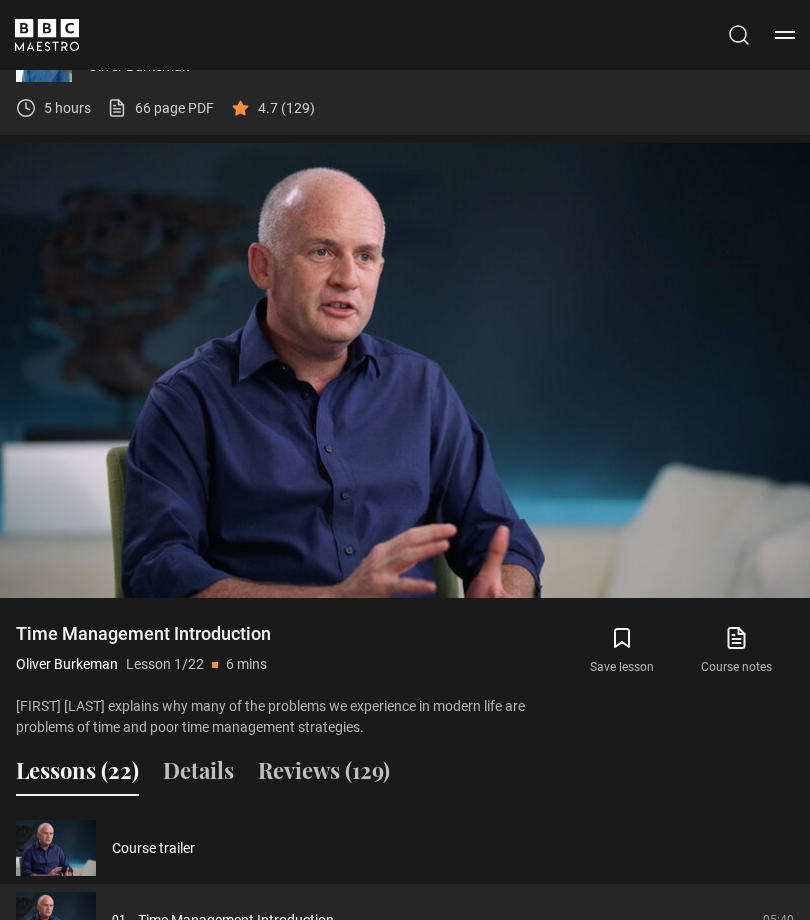 click on "Lessons (22)" at bounding box center [77, 775] 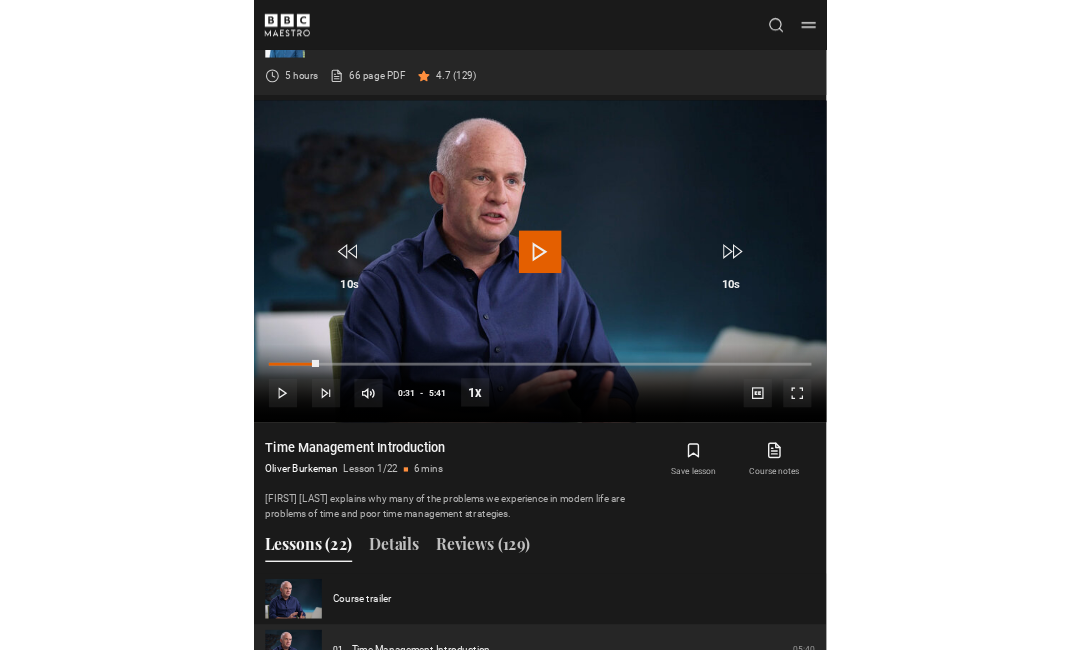 scroll, scrollTop: 1029, scrollLeft: 0, axis: vertical 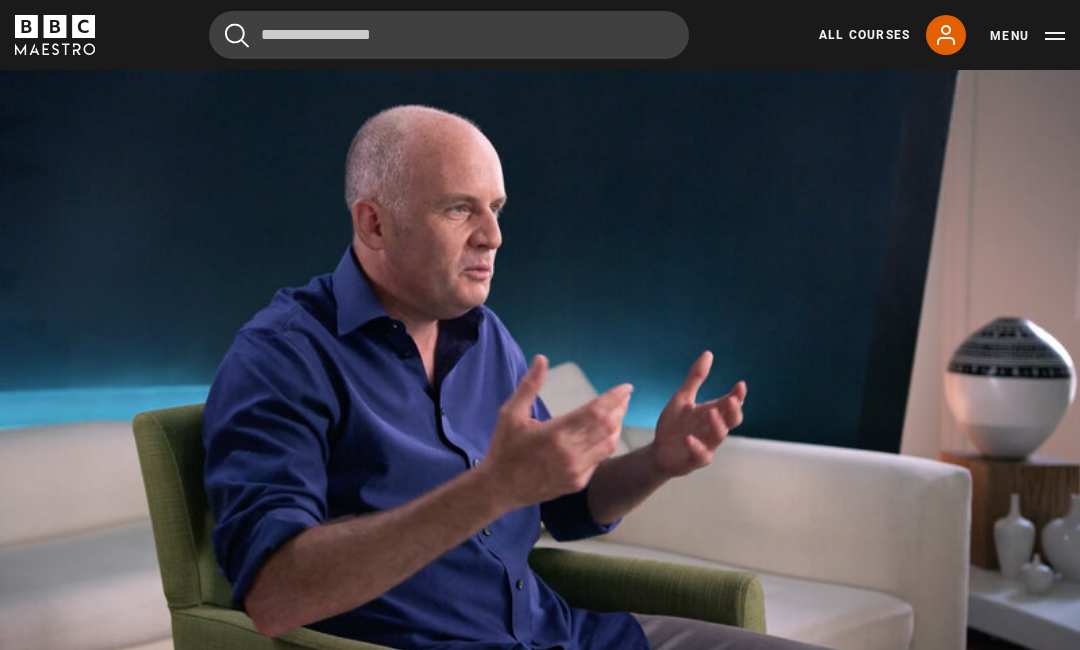 click on "Video Player is loading. Play Lesson Facing up to finitude 10s Skip Back 10 seconds Pause 10s Skip Forward 10 seconds Loaded :  14.21% Pause Mute Current Time  1:10 - Duration  14:02
Oliver Burkeman
Lesson 2
Facing up to finitude
1x Playback Rate 2x 1.5x 1x , selected 0.5x Captions captions off , selected English  Captions This is a modal window.
Lesson Completed
Up next
The limit-embracing life and the historical perspective
Cancel
Do you want to save this lesson?
Save lesson" at bounding box center (540, 353) 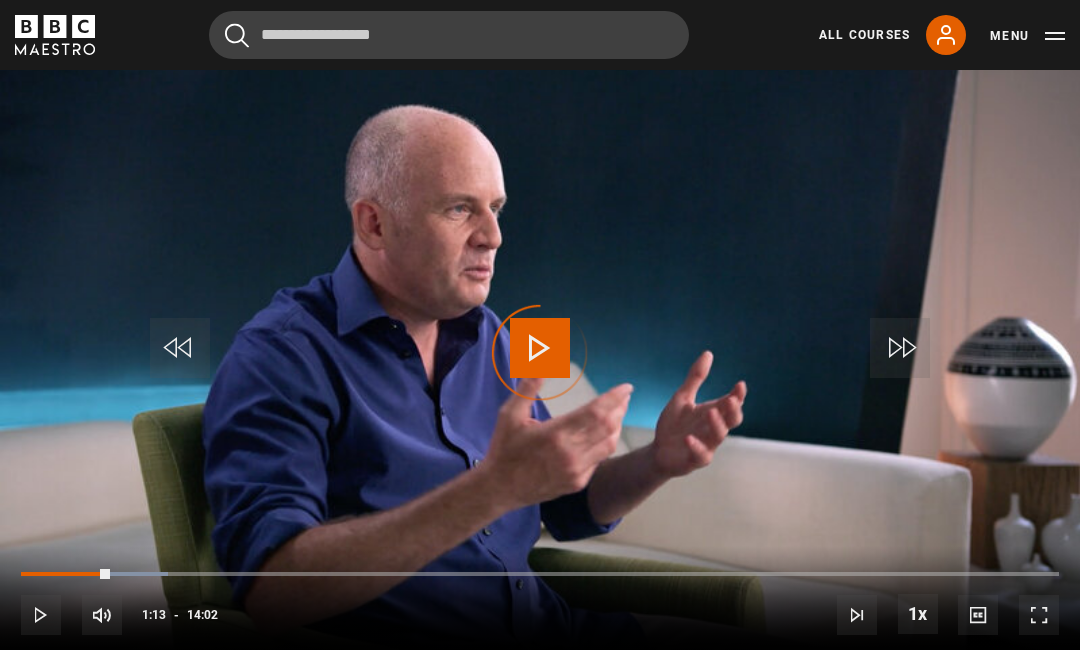 click at bounding box center [65, 574] 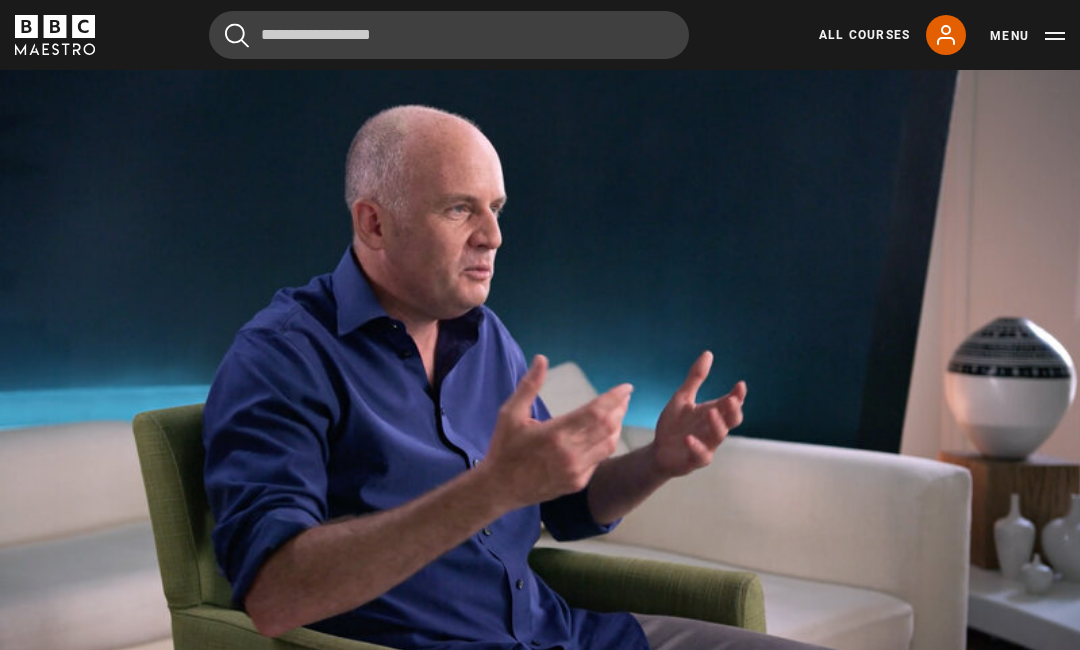 click on "Video Player is loading. Play Lesson Facing up to finitude 10s Skip Back 10 seconds Pause 10s Skip Forward 10 seconds Loaded :  14.80% Pause Mute Current Time  0:59 - Duration  14:02
Oliver Burkeman
Lesson 2
Facing up to finitude
1x Playback Rate 2x 1.5x 1x , selected 0.5x Captions captions off , selected English  Captions This is a modal window.
Lesson Completed
Up next
The limit-embracing life and the historical perspective
Cancel
Do you want to save this lesson?
Save lesson" at bounding box center [540, 353] 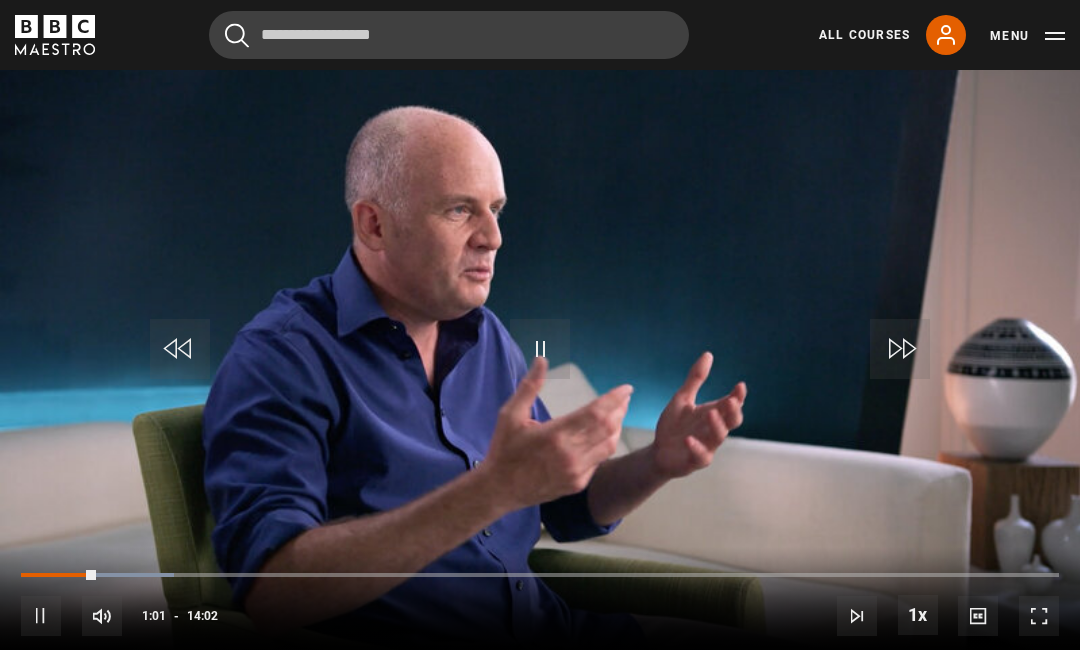 scroll, scrollTop: 837, scrollLeft: 0, axis: vertical 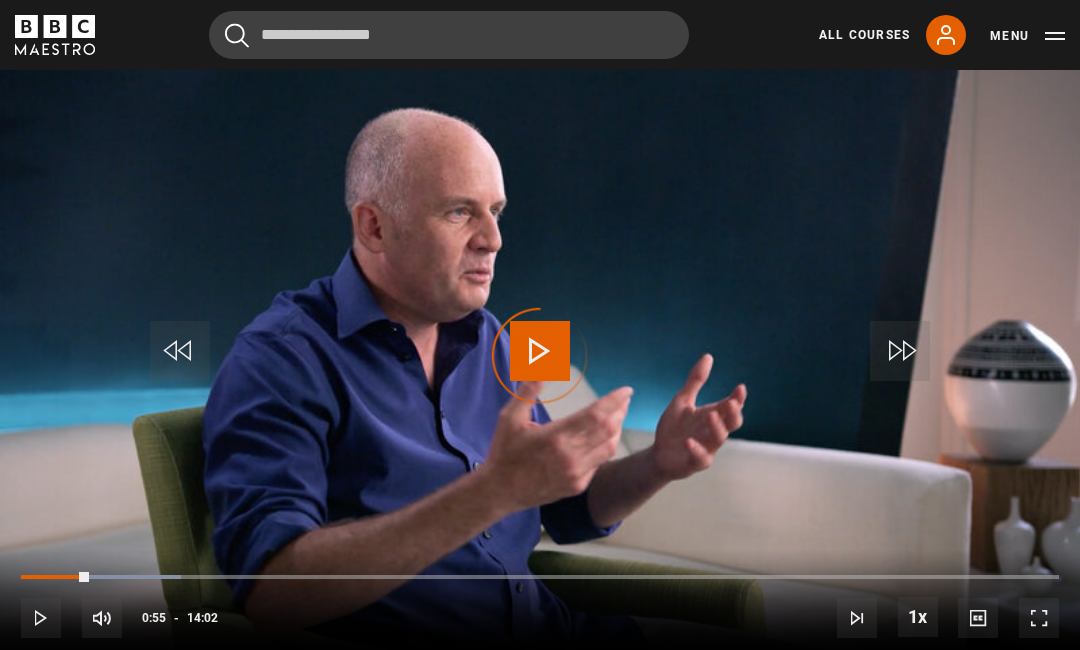 click at bounding box center (123, 577) 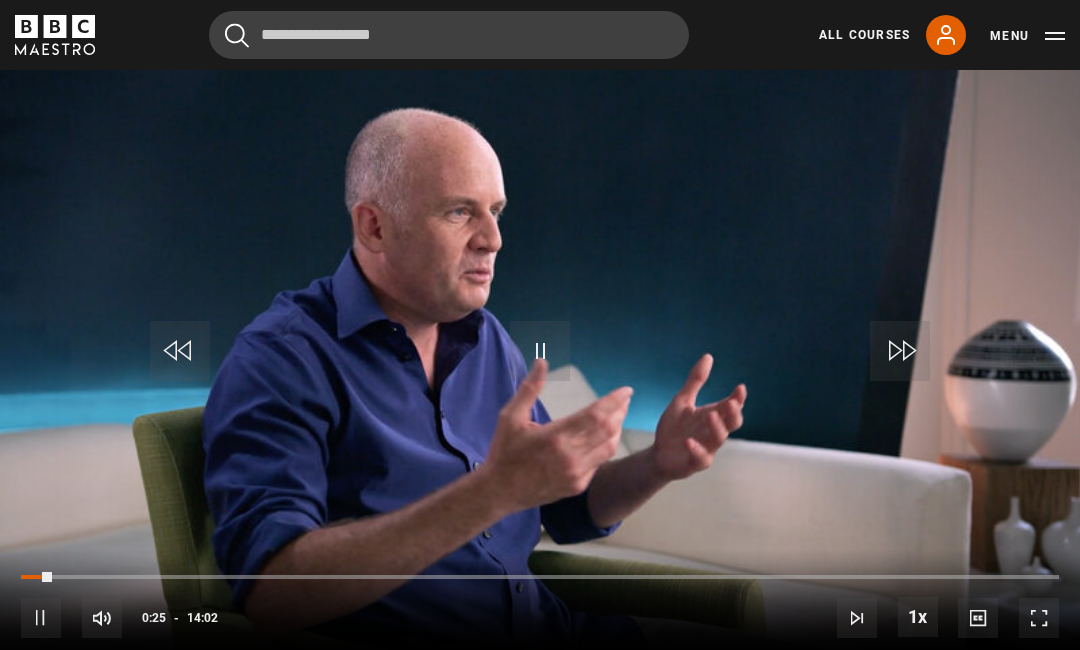 click at bounding box center [36, 577] 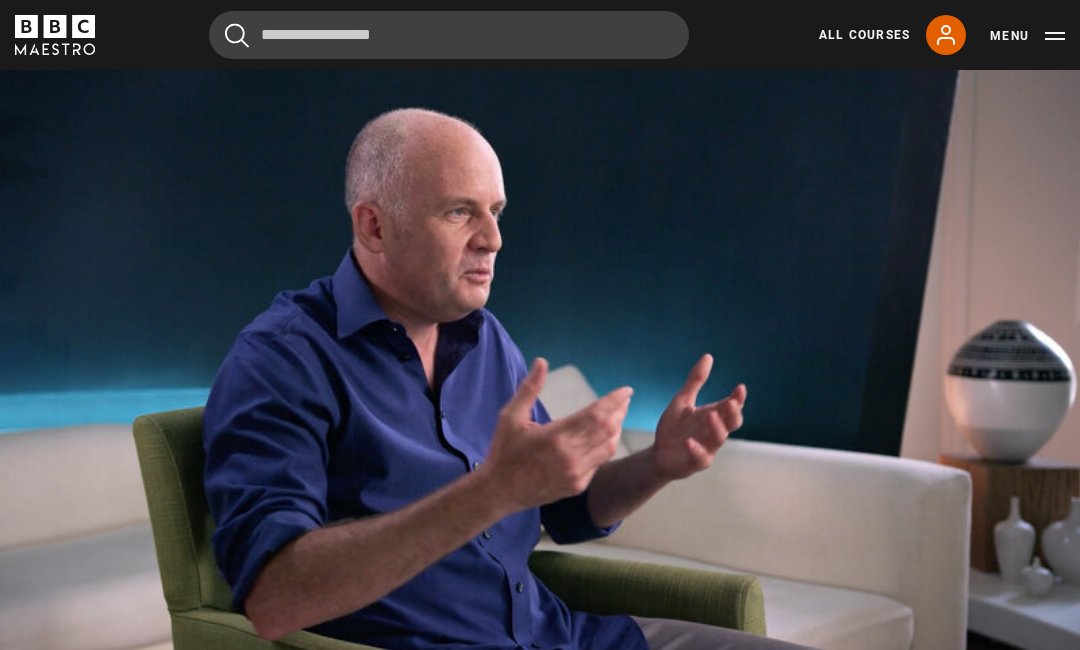 click on "10s Skip Back 10 seconds Pause 10s Skip Forward 10 seconds Loaded :  6.49% Pause Mute Current Time  0:41 - Duration  14:02
Oliver Burkeman
Lesson 2
Facing up to finitude
1x Playback Rate 2x 1.5x 1x , selected 0.5x Captions captions off , selected English  Captions" at bounding box center [540, 604] 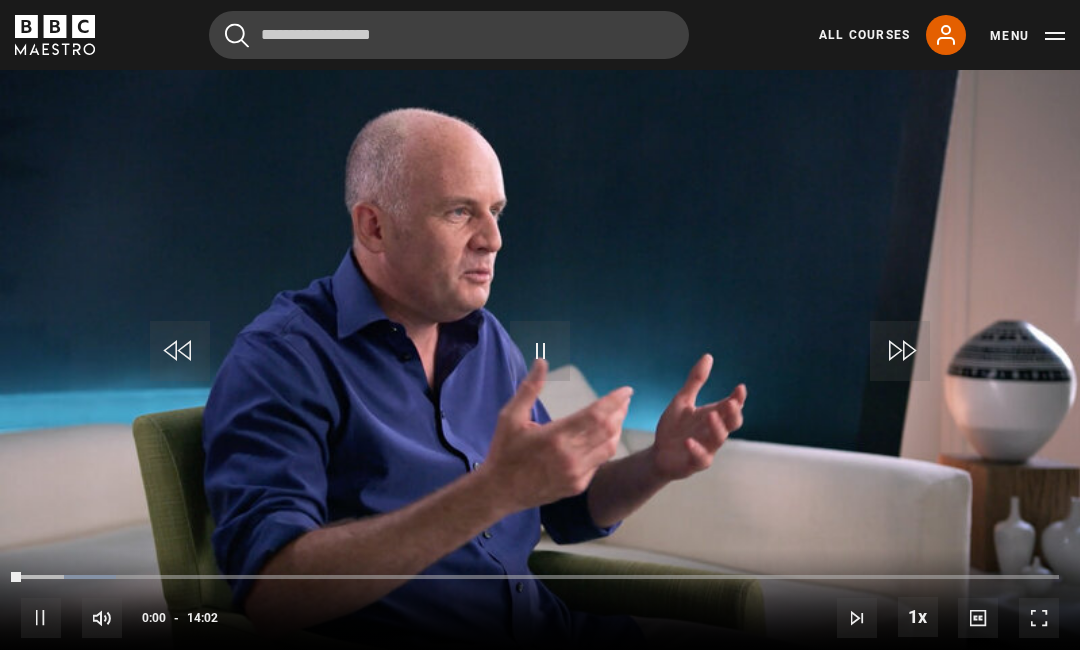 click on "Loaded :  9.17%" at bounding box center (540, 577) 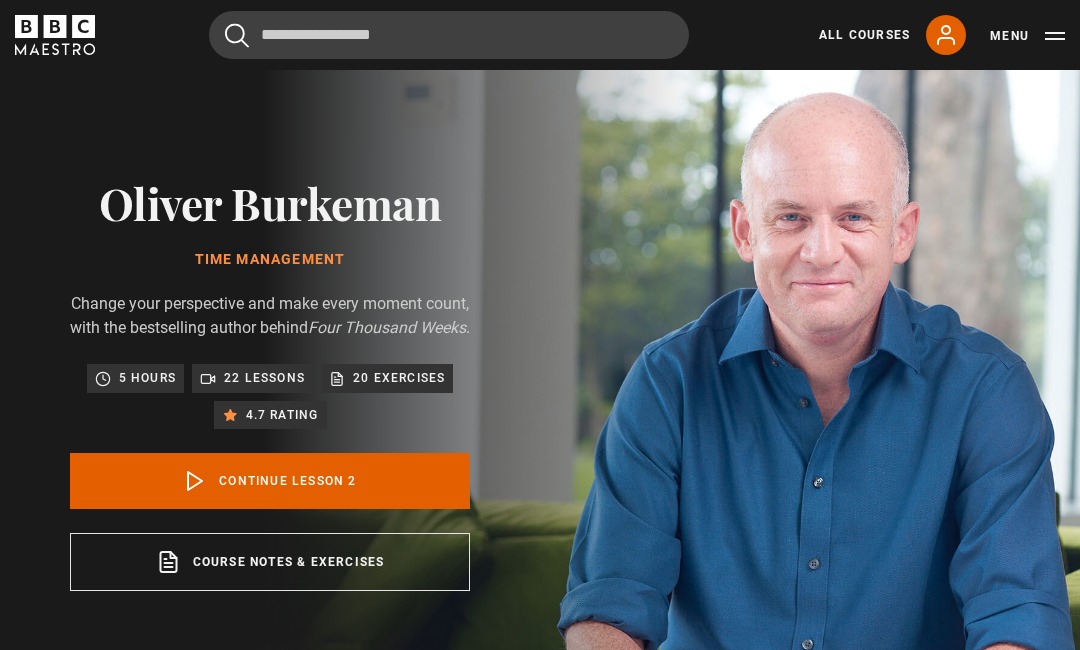 scroll, scrollTop: 0, scrollLeft: 0, axis: both 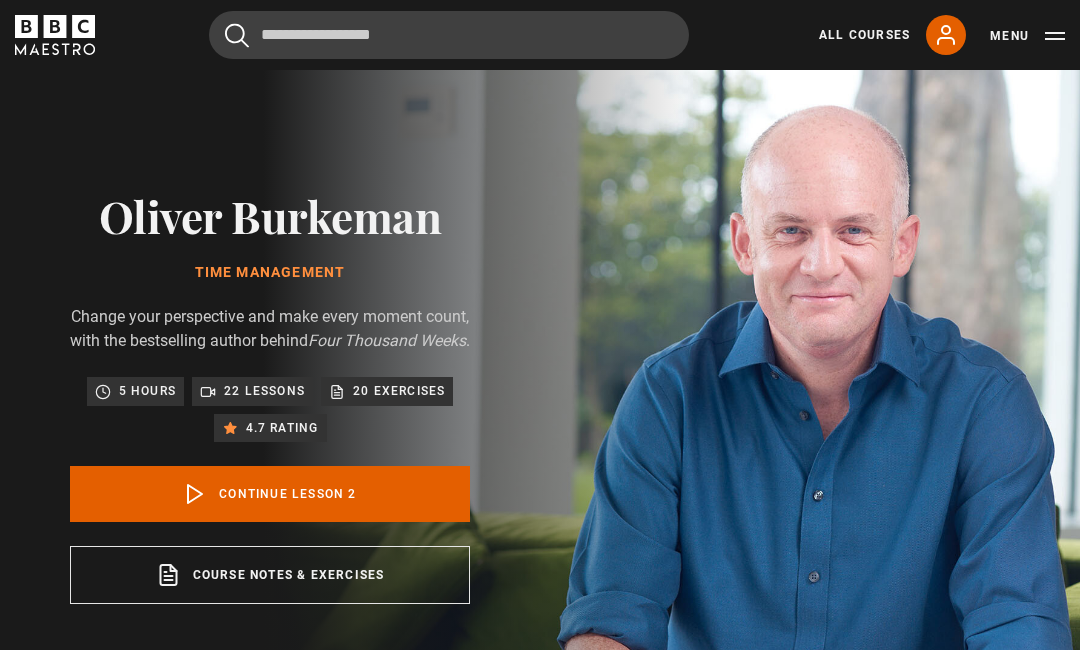 click on "4.7 rating" at bounding box center (282, 428) 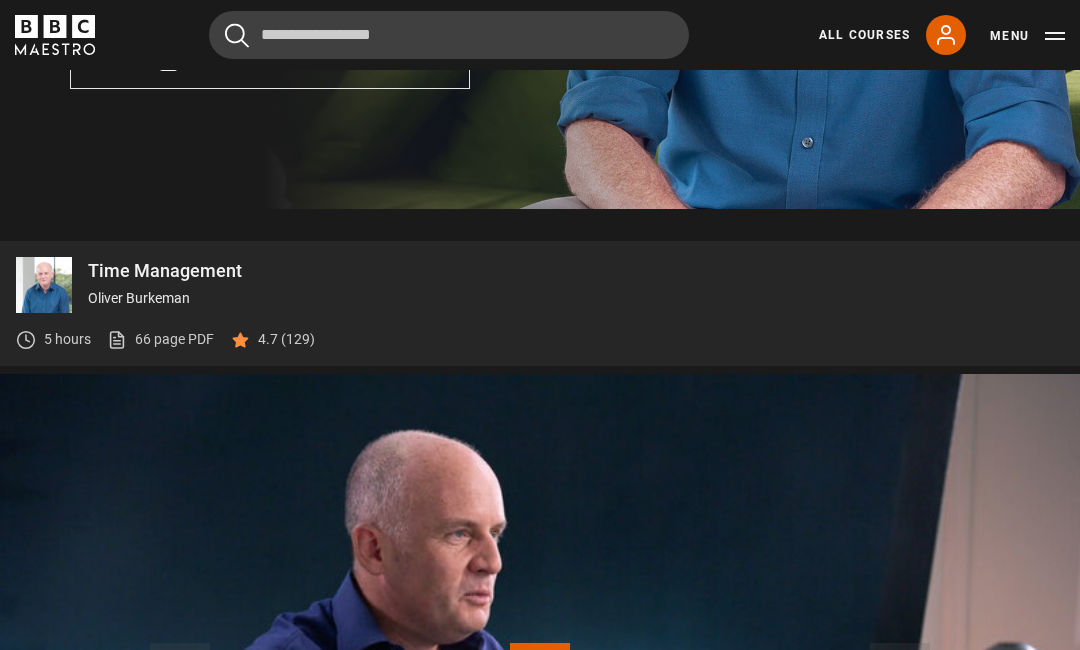 scroll, scrollTop: 539, scrollLeft: 0, axis: vertical 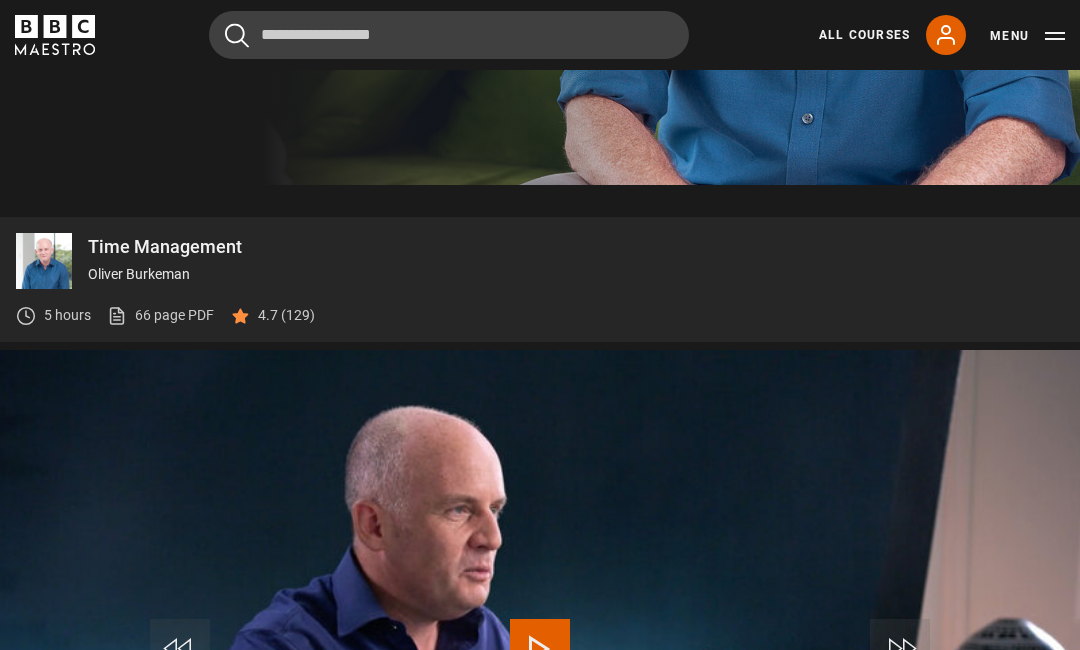 click on "4.7 (129)" at bounding box center [286, 315] 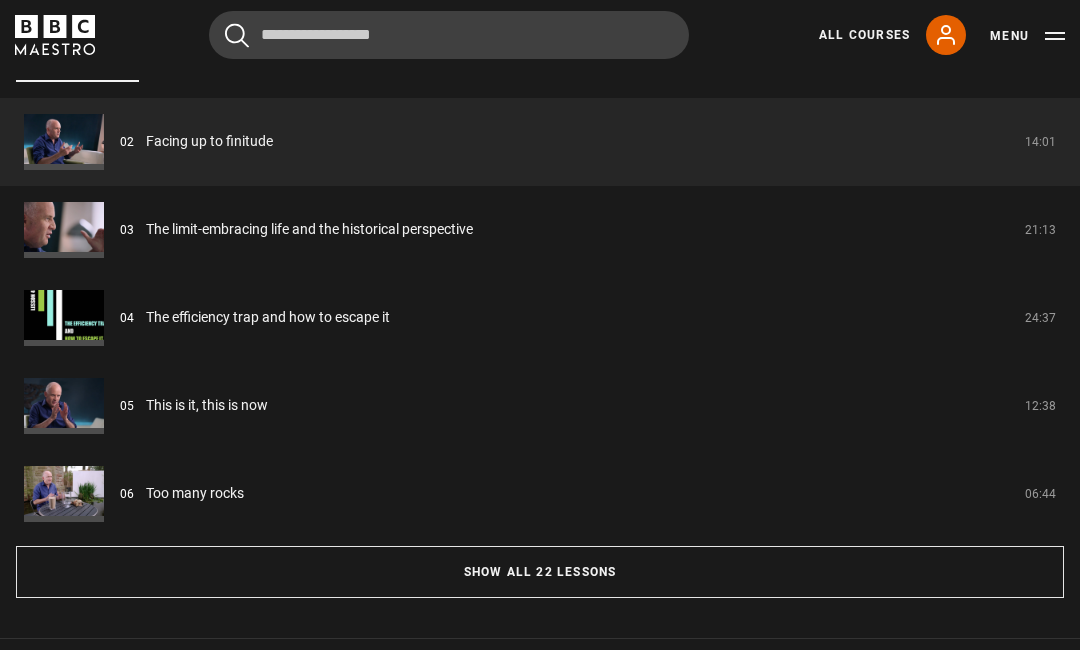 scroll, scrollTop: 1606, scrollLeft: 0, axis: vertical 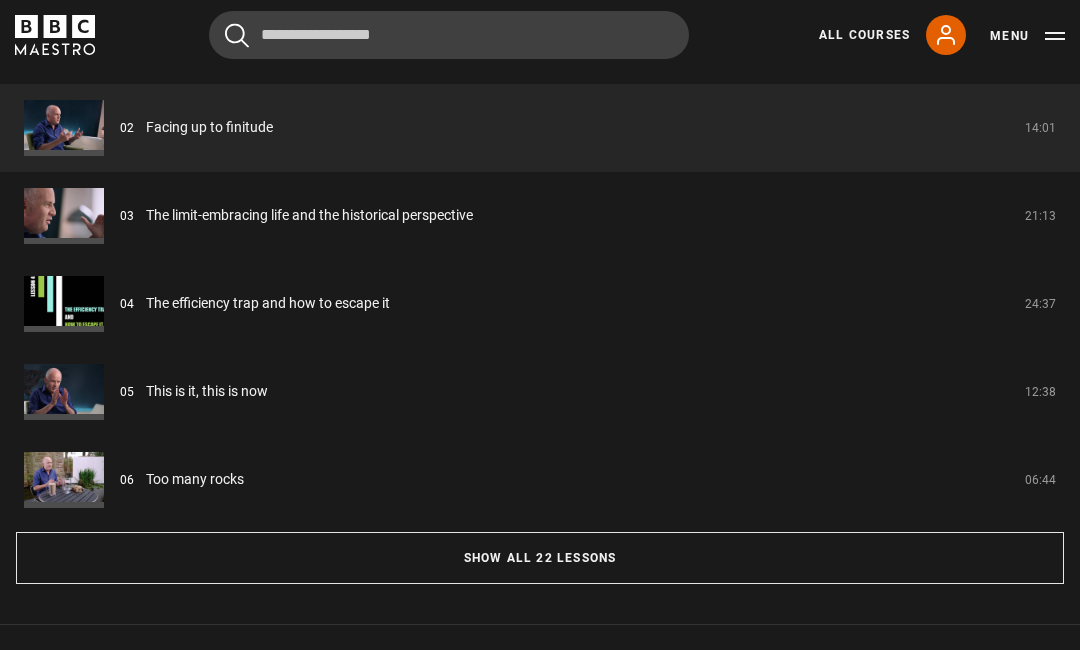 click on "Facing up to finitude" at bounding box center [209, 127] 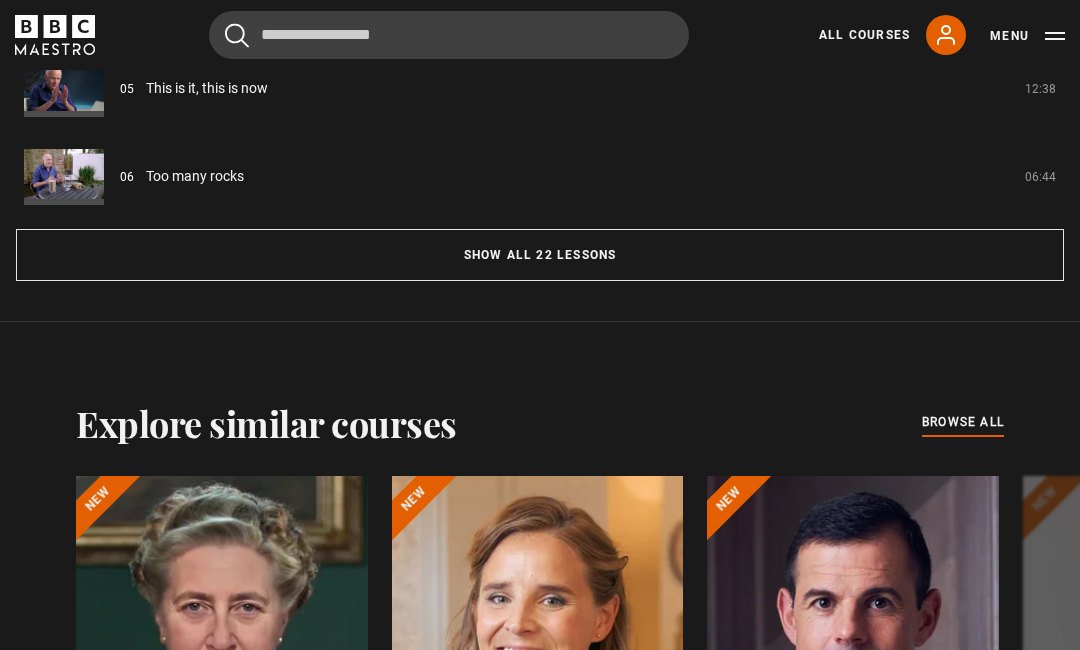 scroll, scrollTop: 1843, scrollLeft: 0, axis: vertical 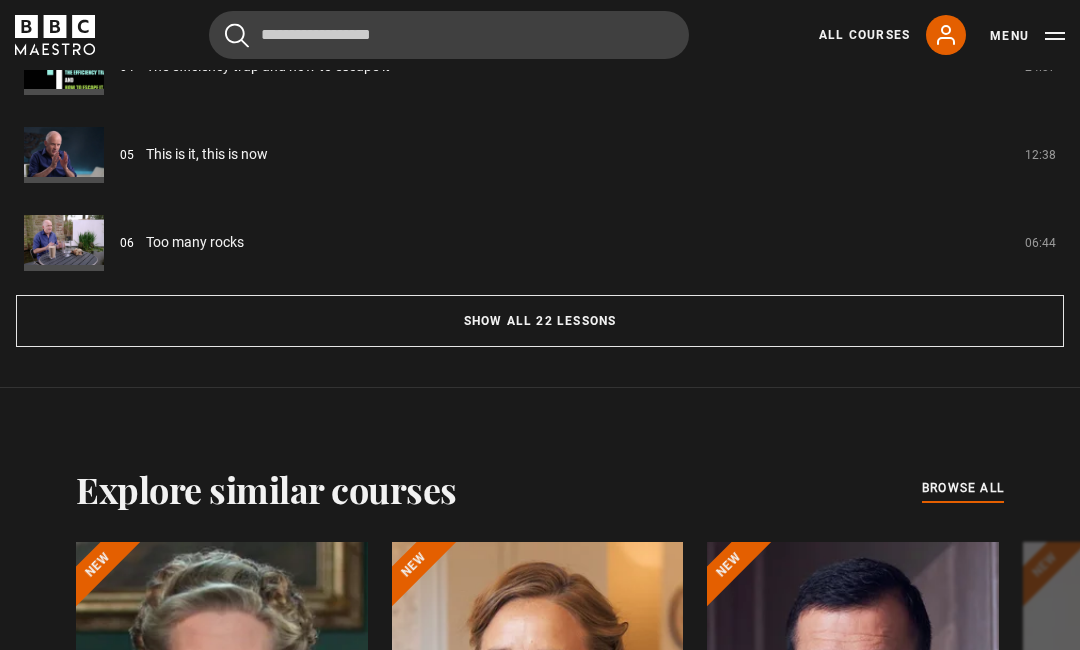 click on "Show all 22 lessons" at bounding box center [540, 321] 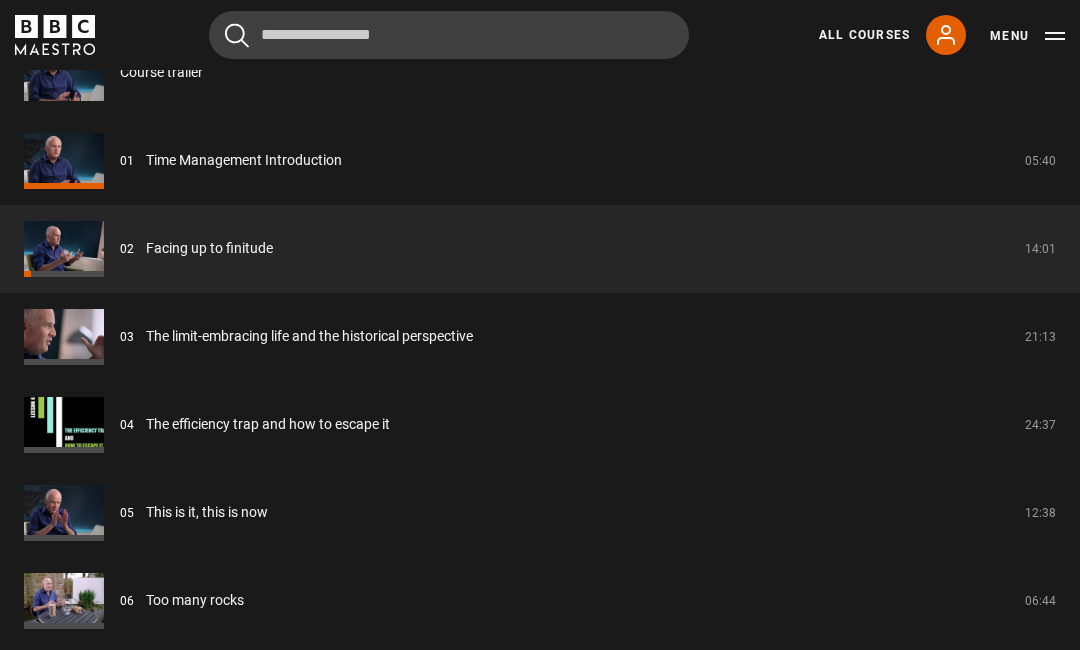 scroll, scrollTop: 1724, scrollLeft: 0, axis: vertical 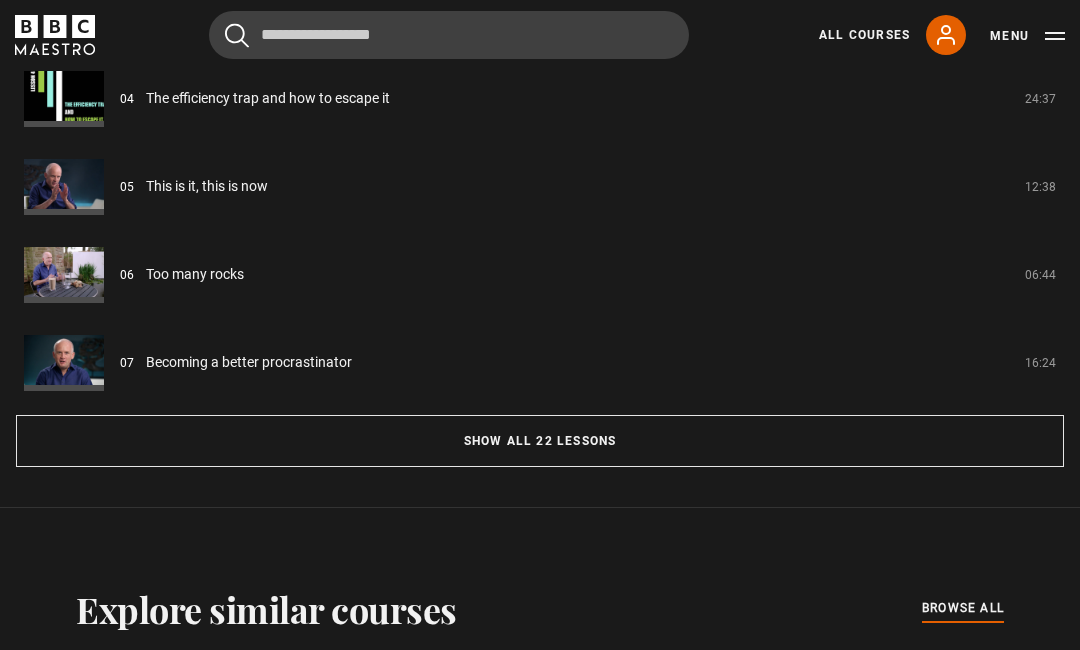 click on "Show all 22 lessons" at bounding box center [540, 442] 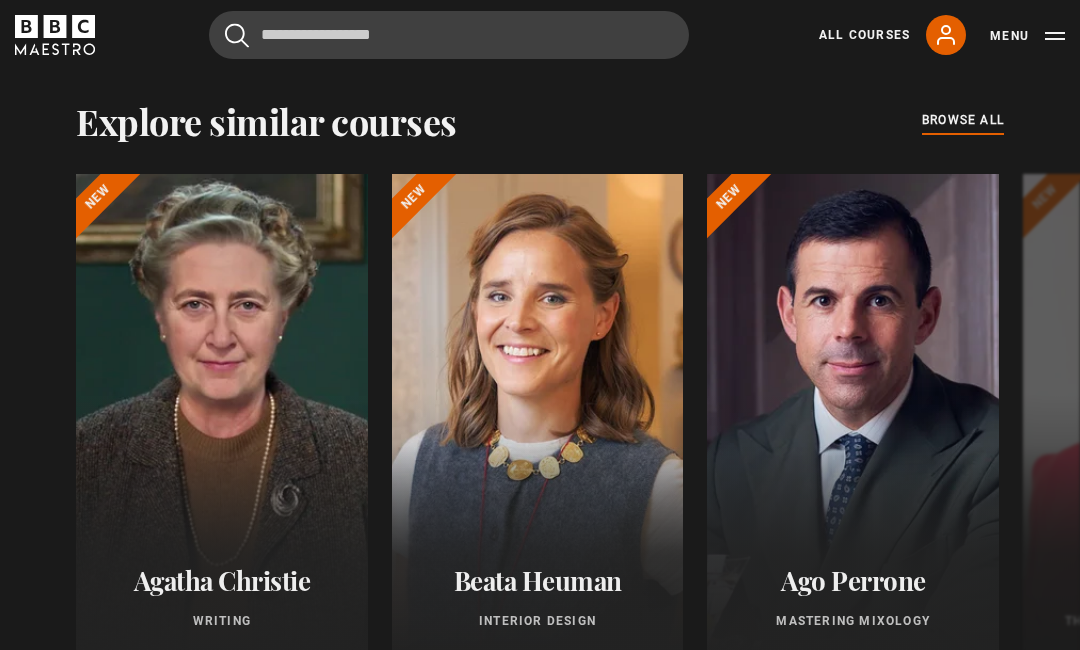 scroll, scrollTop: 3795, scrollLeft: 0, axis: vertical 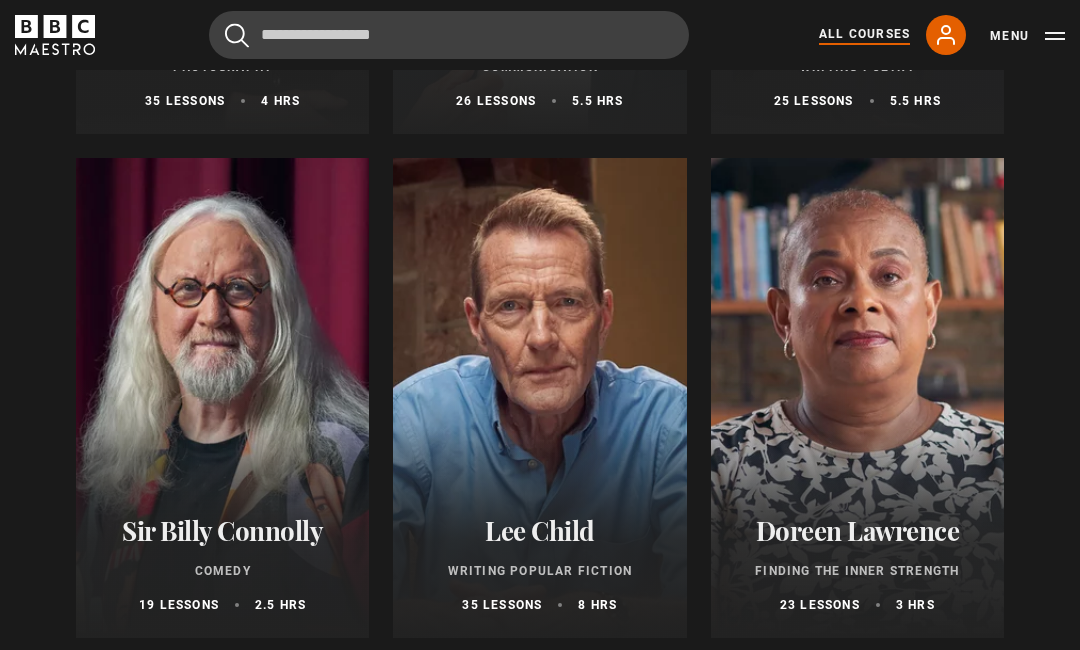 click on "Doreen Lawrence" at bounding box center [857, 531] 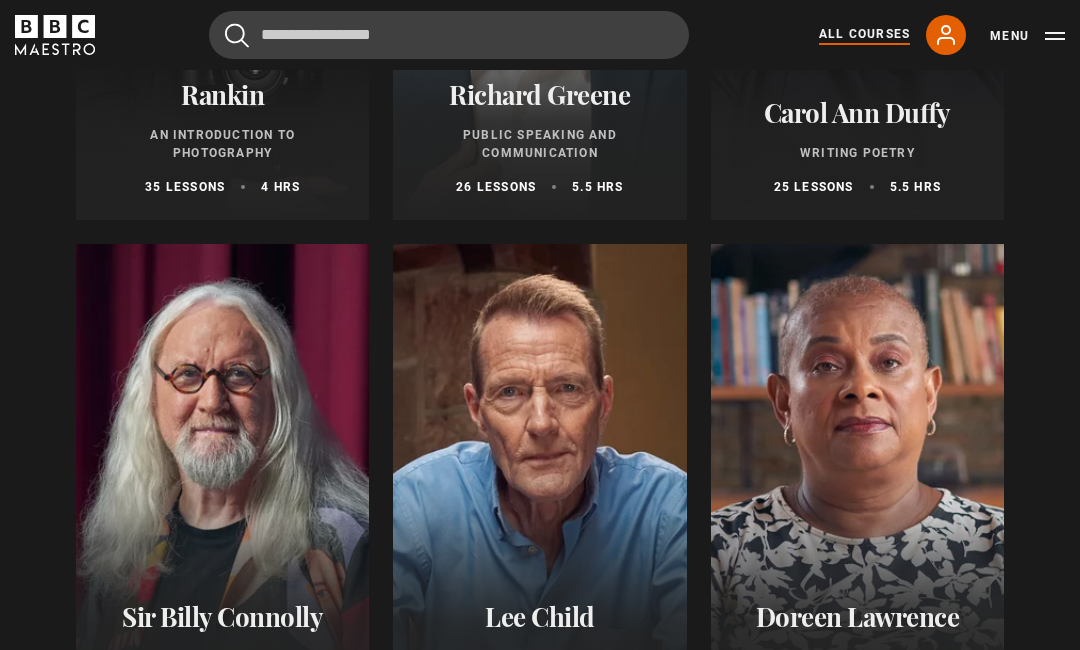 click on "Doreen Lawrence" at bounding box center (857, 617) 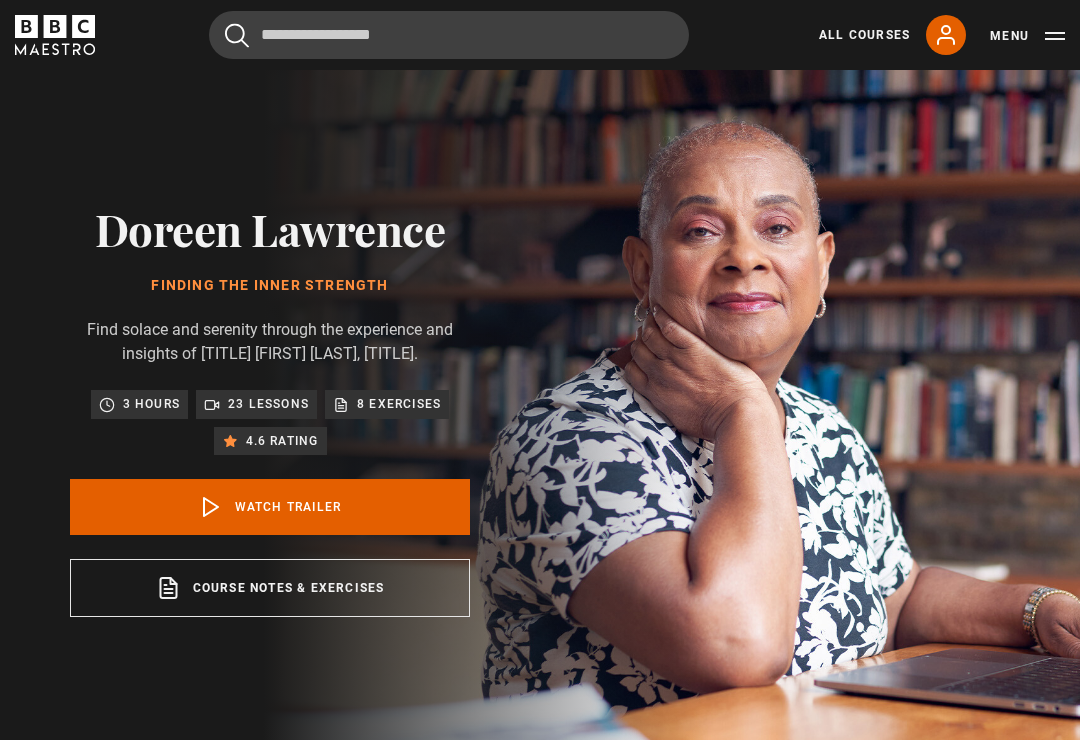 scroll, scrollTop: 0, scrollLeft: 0, axis: both 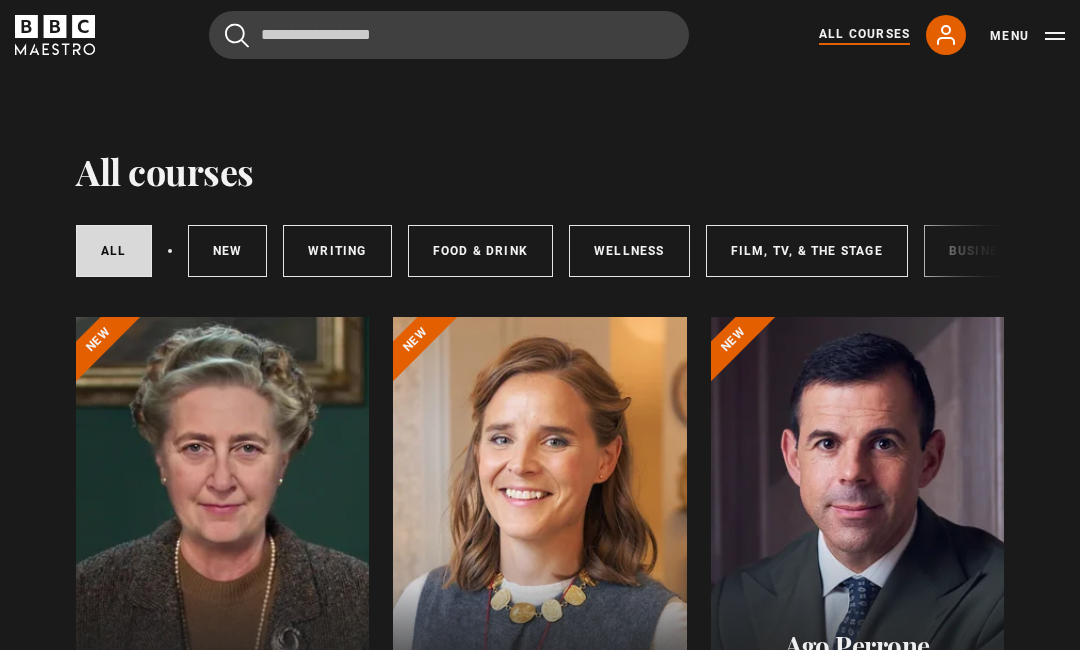 click on "All courses" at bounding box center [114, 251] 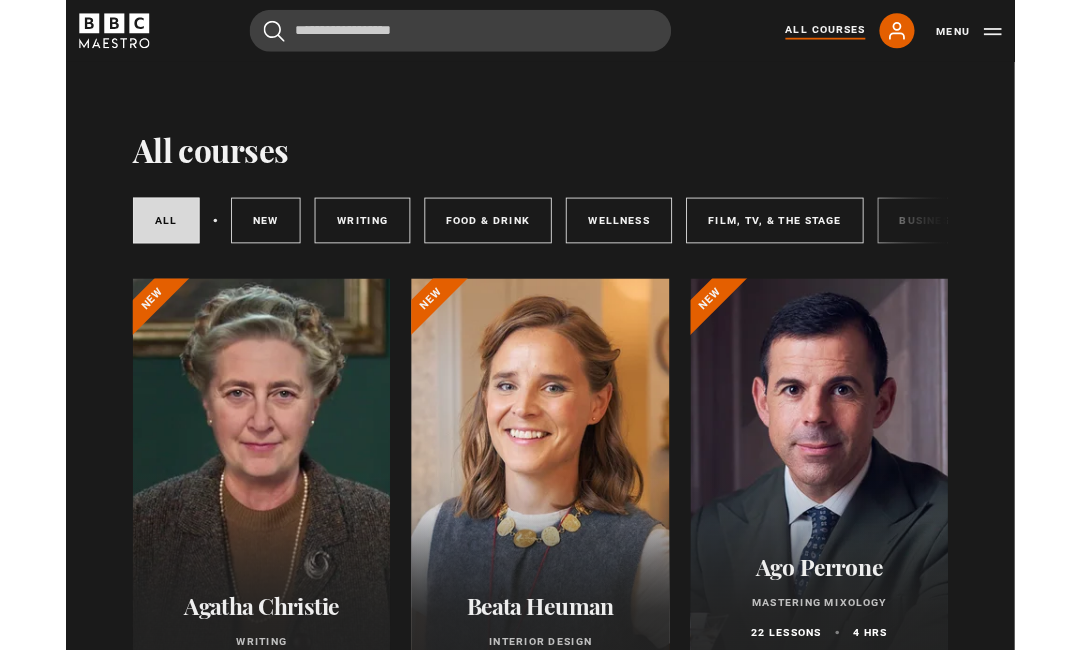 scroll, scrollTop: 17, scrollLeft: 0, axis: vertical 